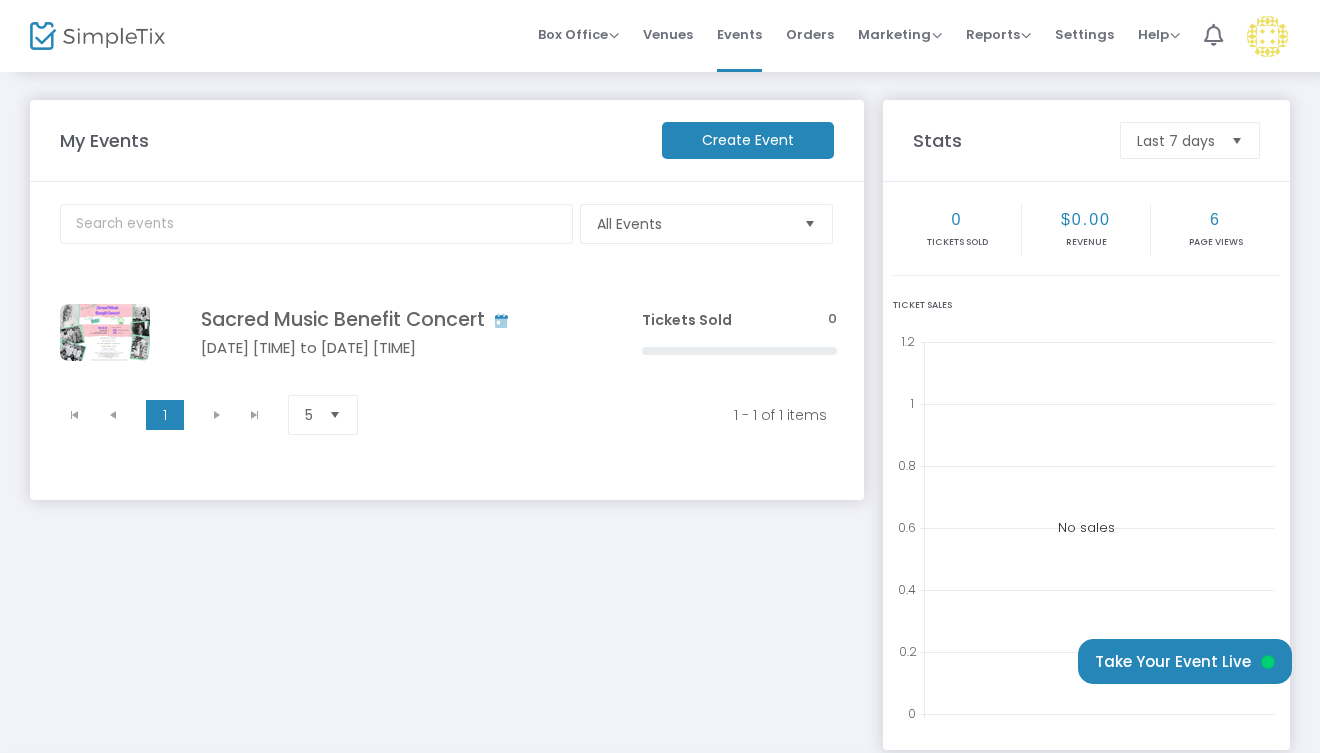 scroll, scrollTop: 0, scrollLeft: 0, axis: both 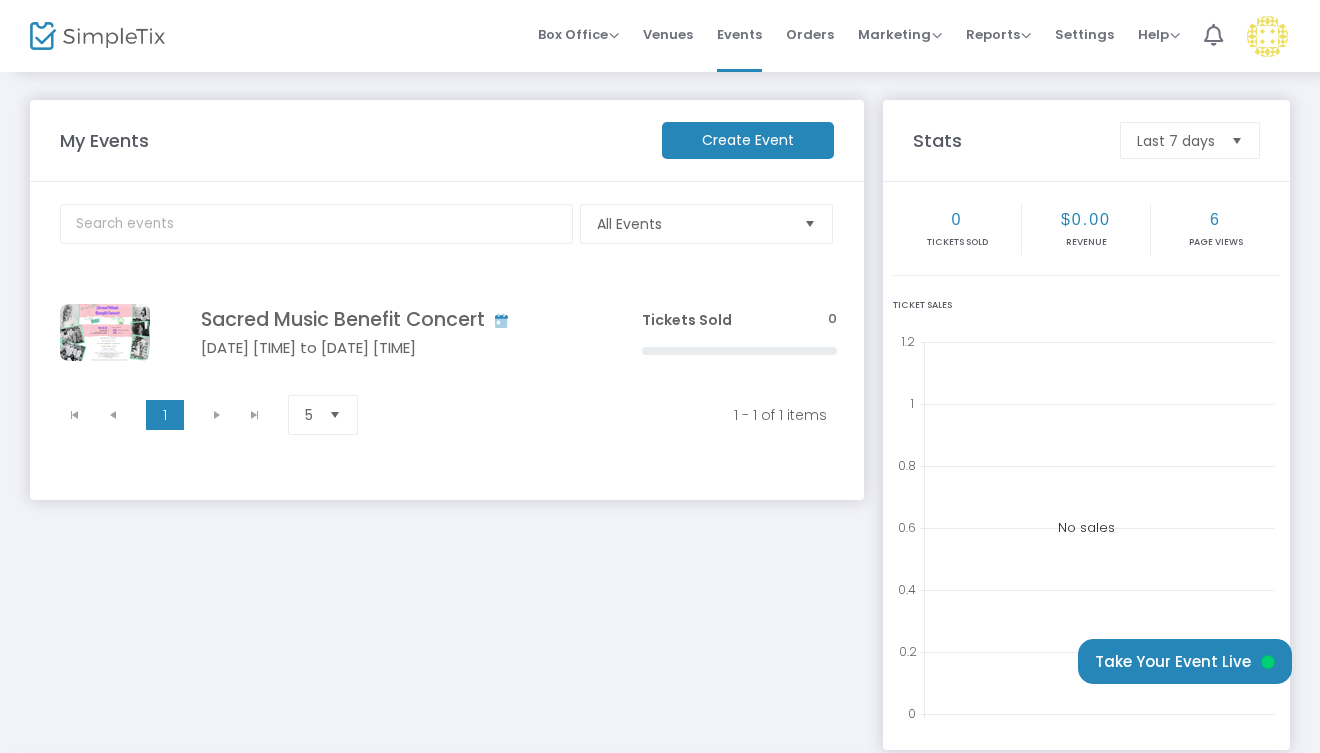 click on "Create Event" 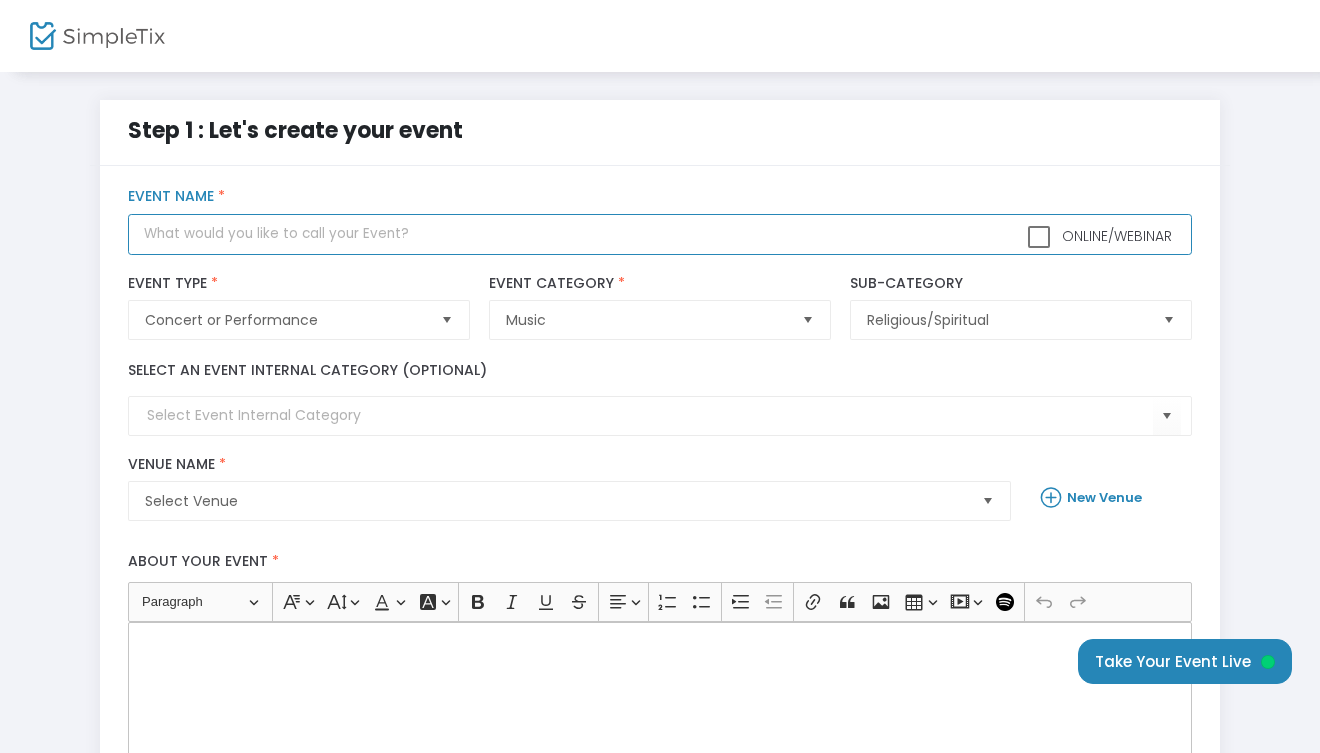 click 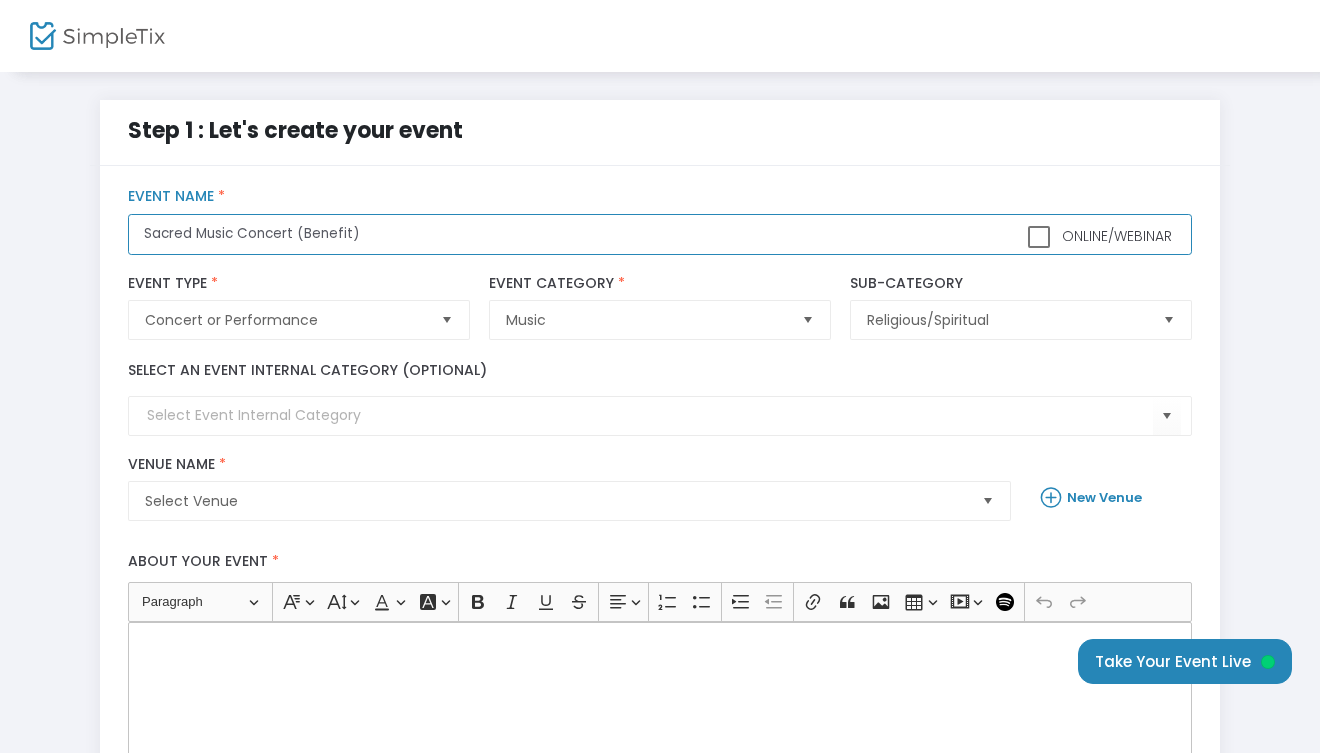click at bounding box center [988, 501] 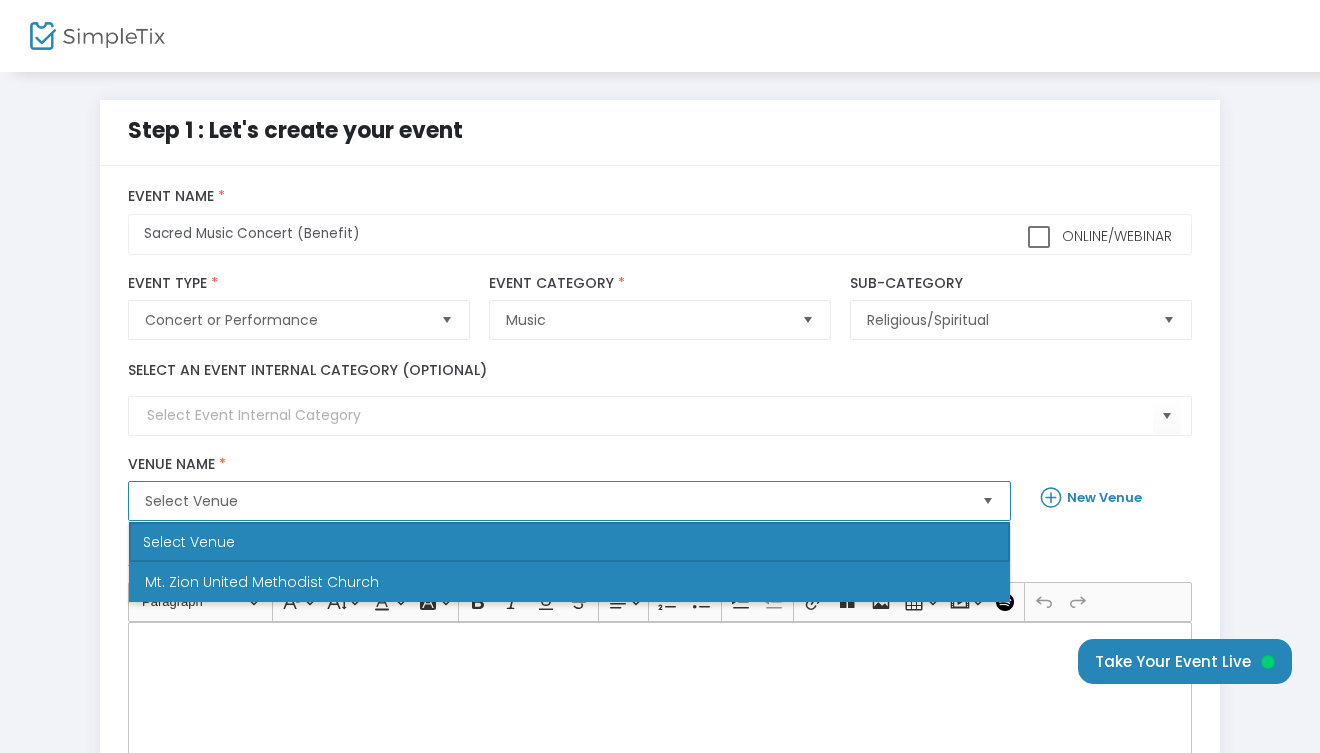 click on "Mt. Zion United Methodist Church" at bounding box center [569, 582] 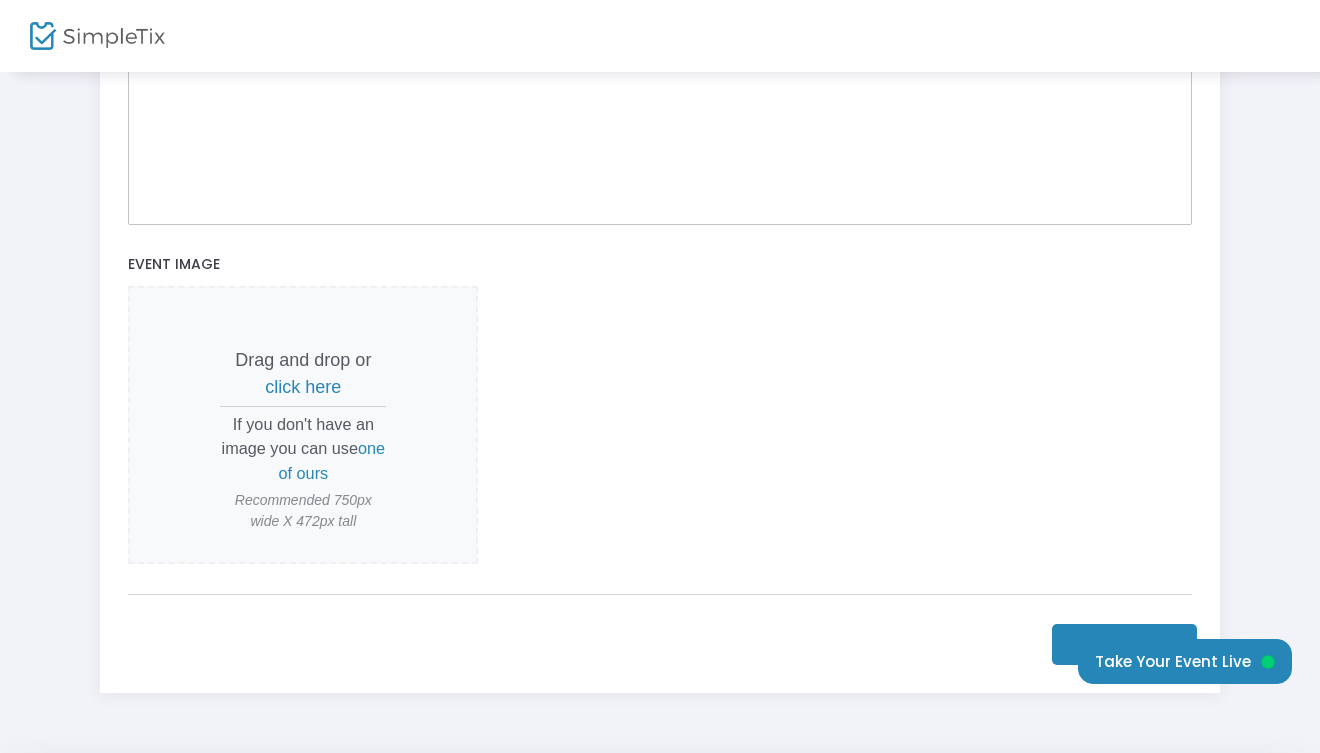 scroll, scrollTop: 674, scrollLeft: 0, axis: vertical 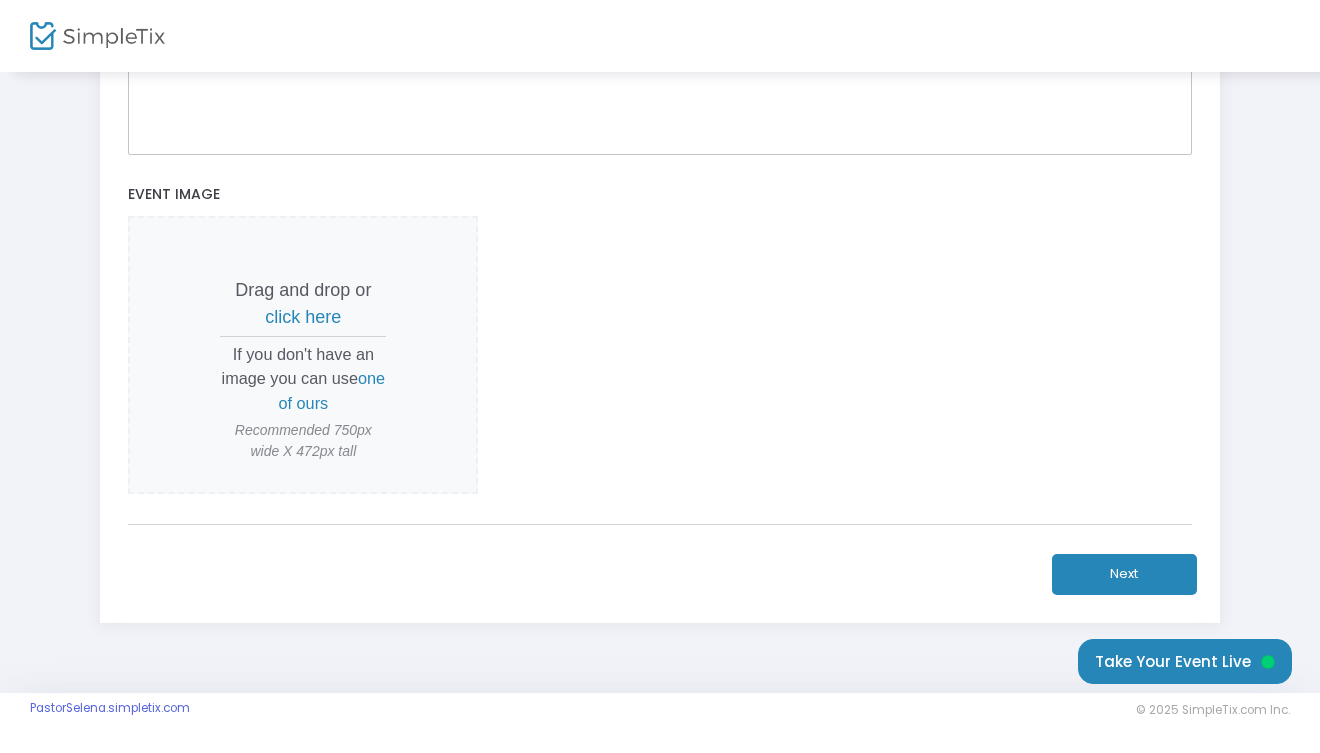 click on "Next" 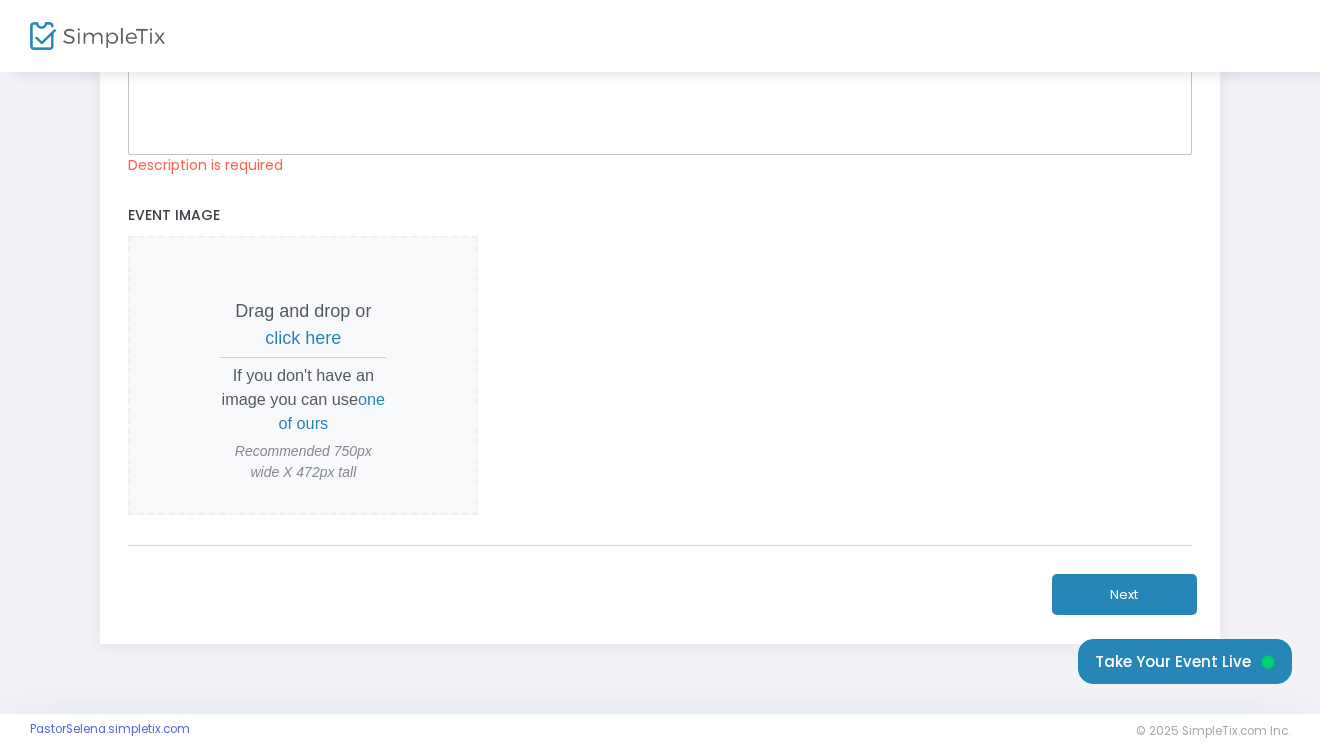 click on "Drag and drop or  click here  If you don't have an image you can use  one of ours Recommended 750px wide X 472px tall" at bounding box center [659, 375] 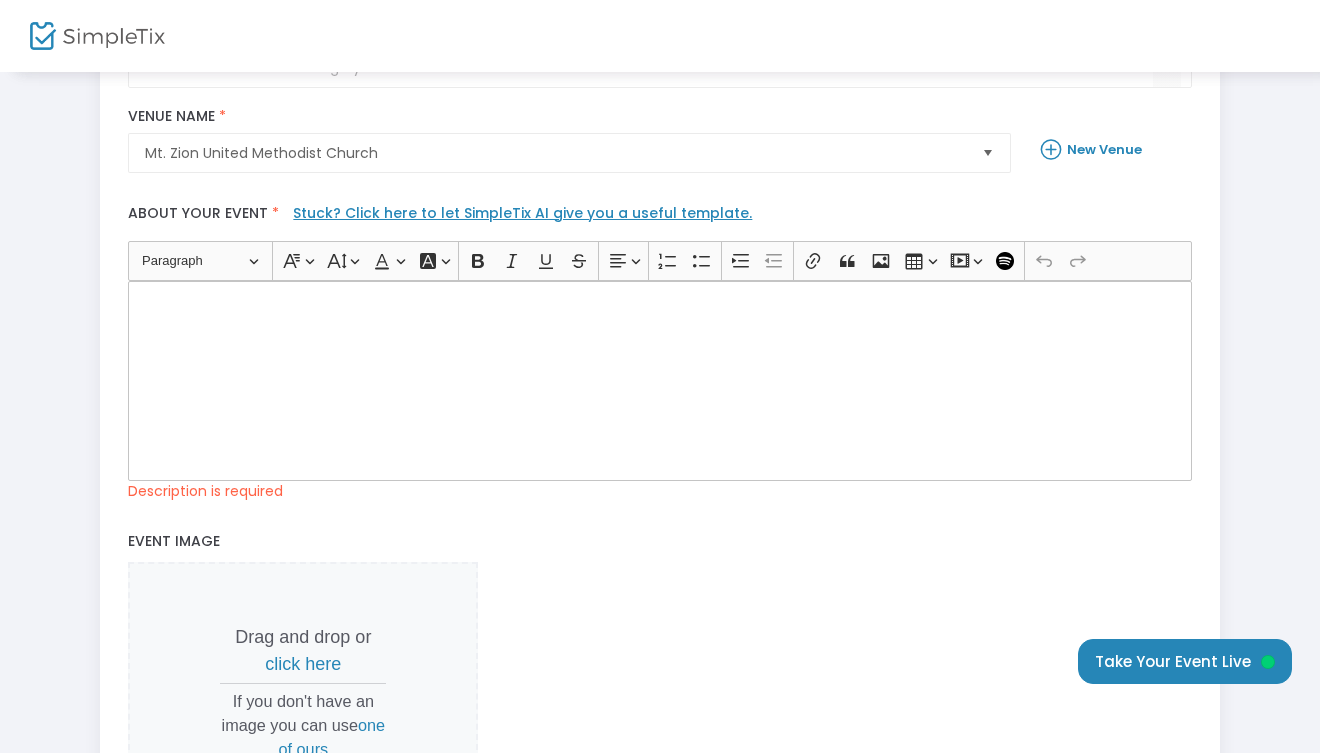 scroll, scrollTop: 344, scrollLeft: 0, axis: vertical 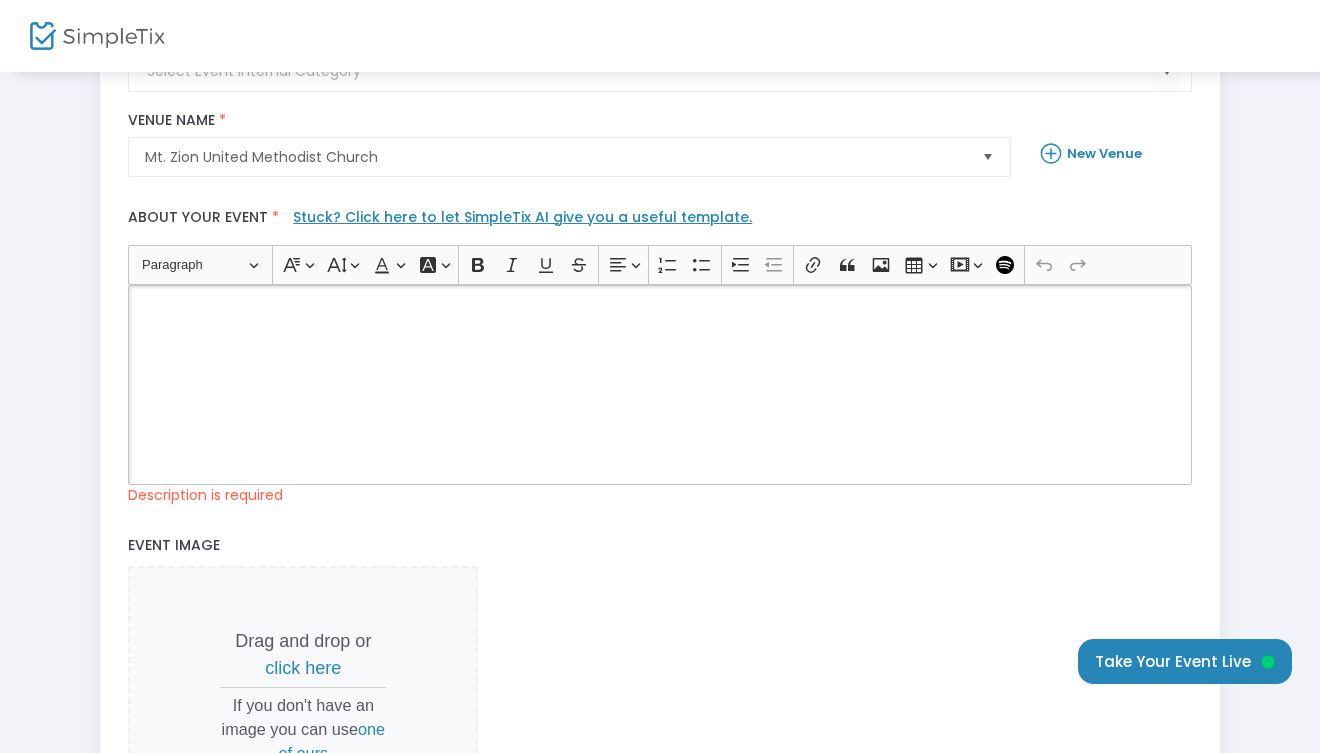 click 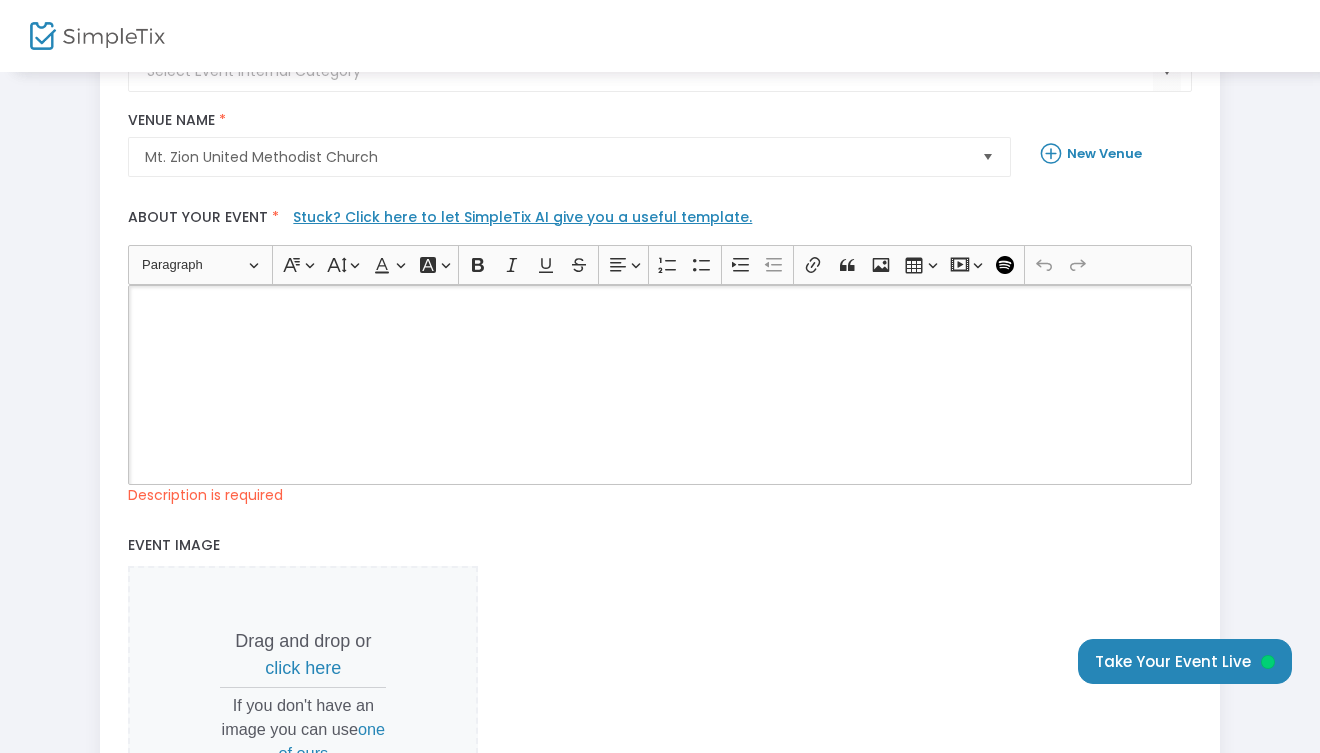 click 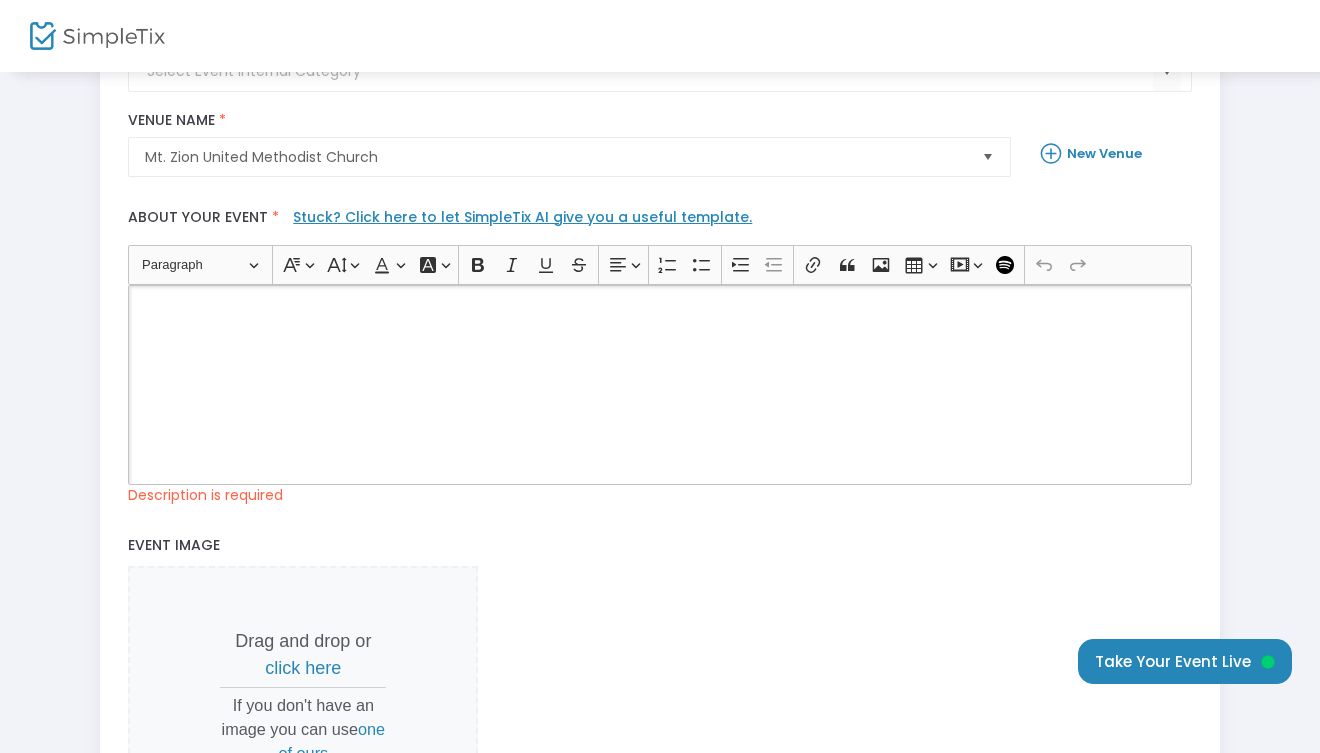 click on "Stuck? Click here to let SimpleTix AI give you a useful template." 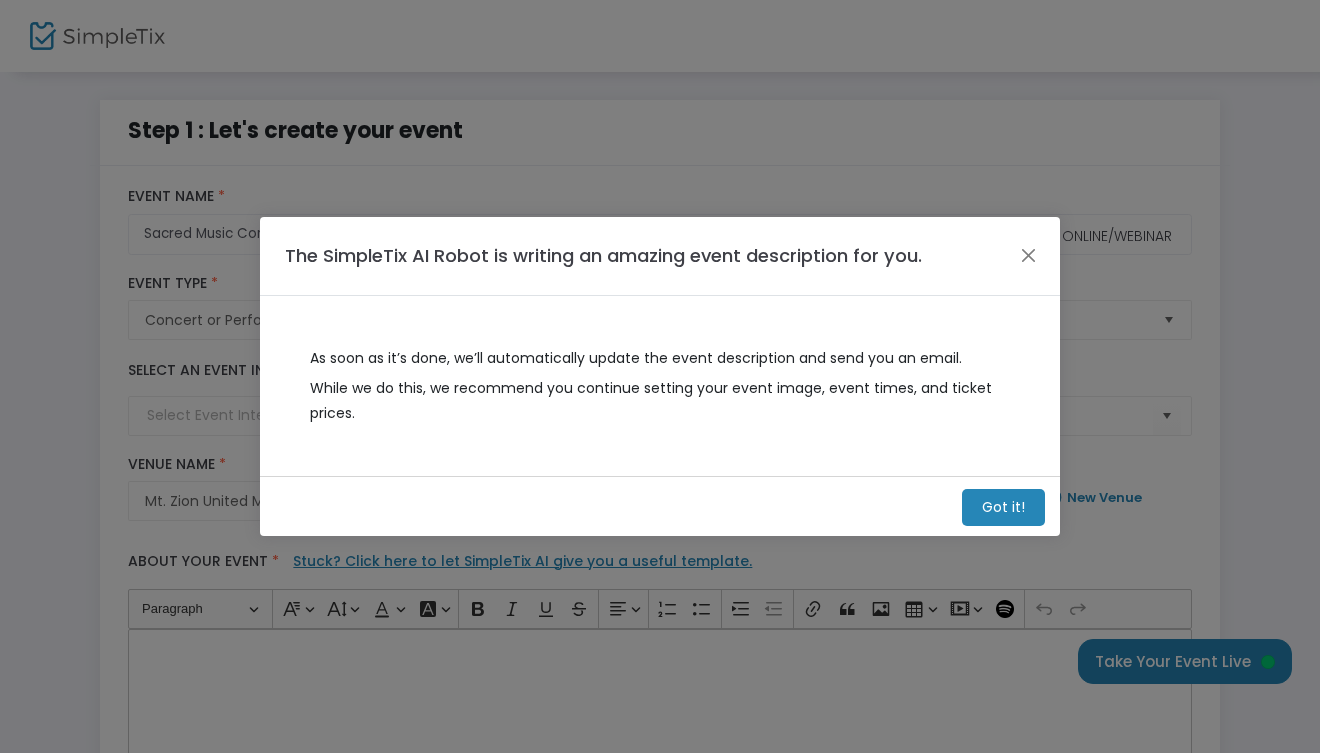 scroll, scrollTop: 0, scrollLeft: 0, axis: both 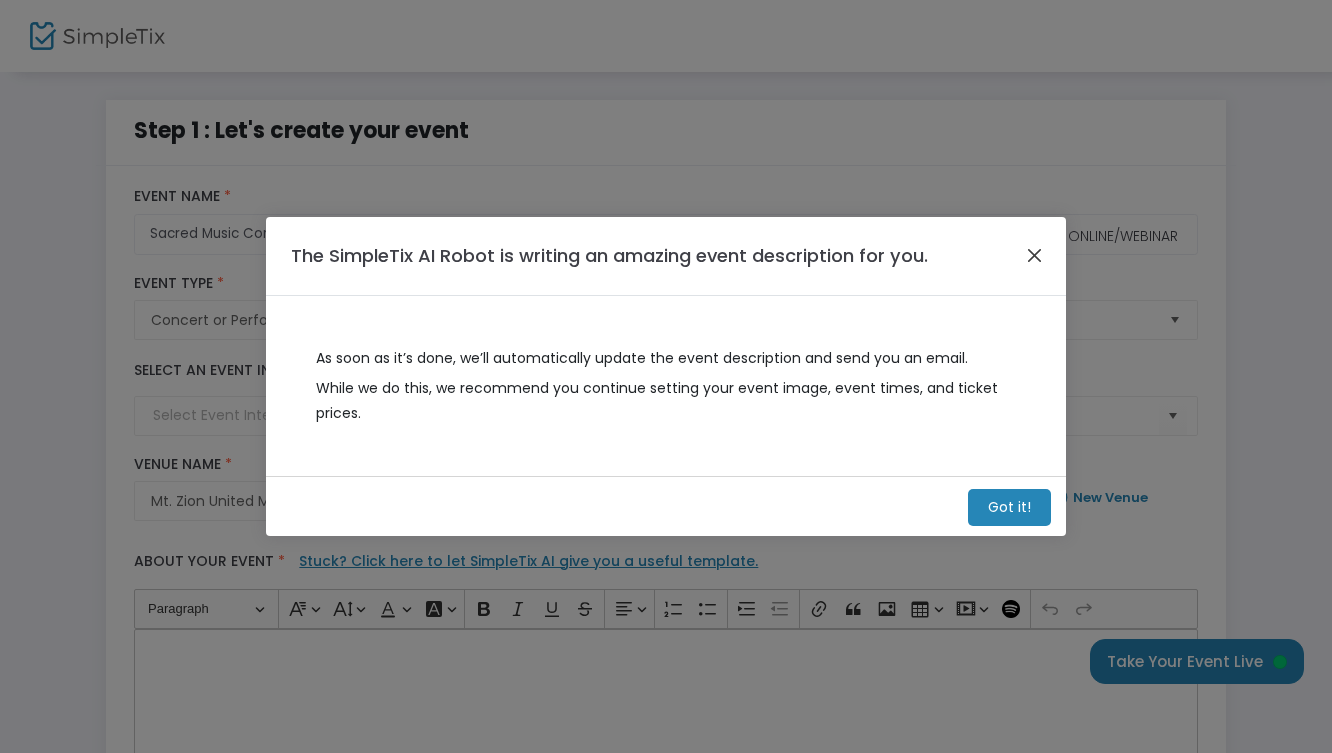 click 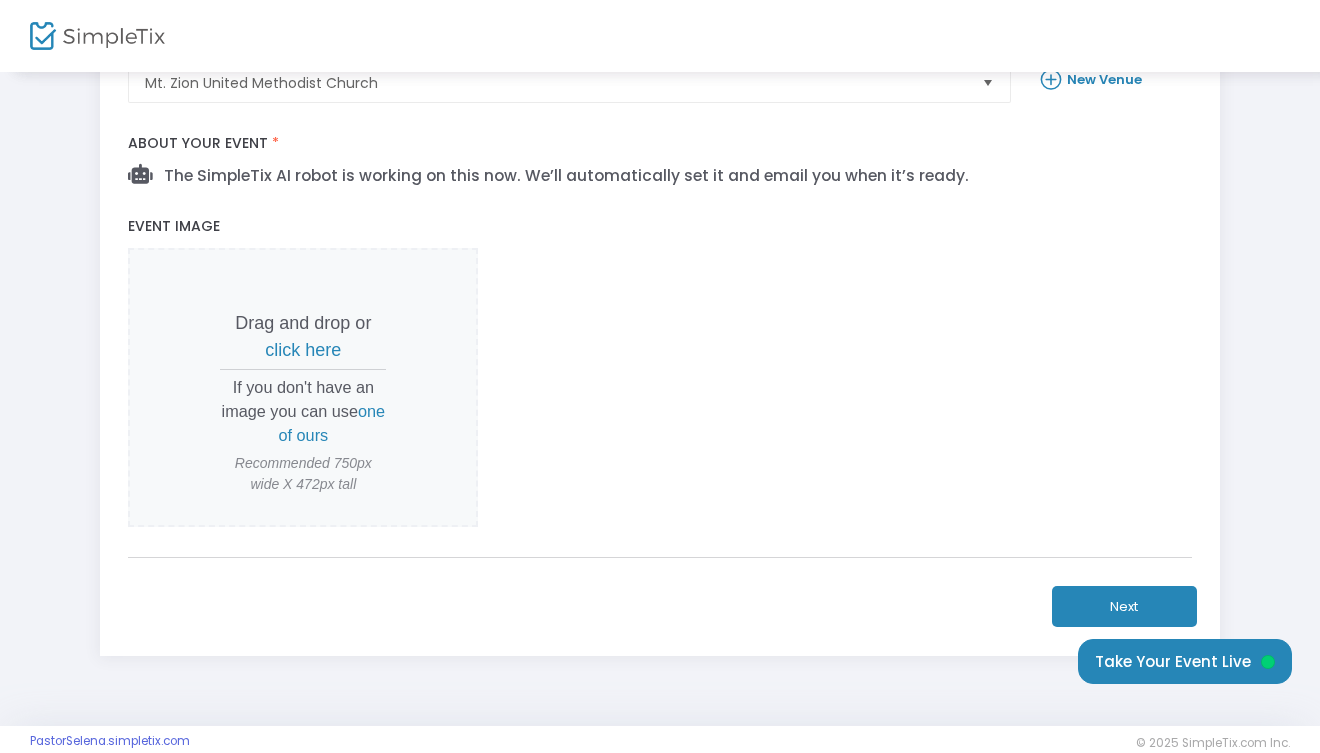 scroll, scrollTop: 451, scrollLeft: 0, axis: vertical 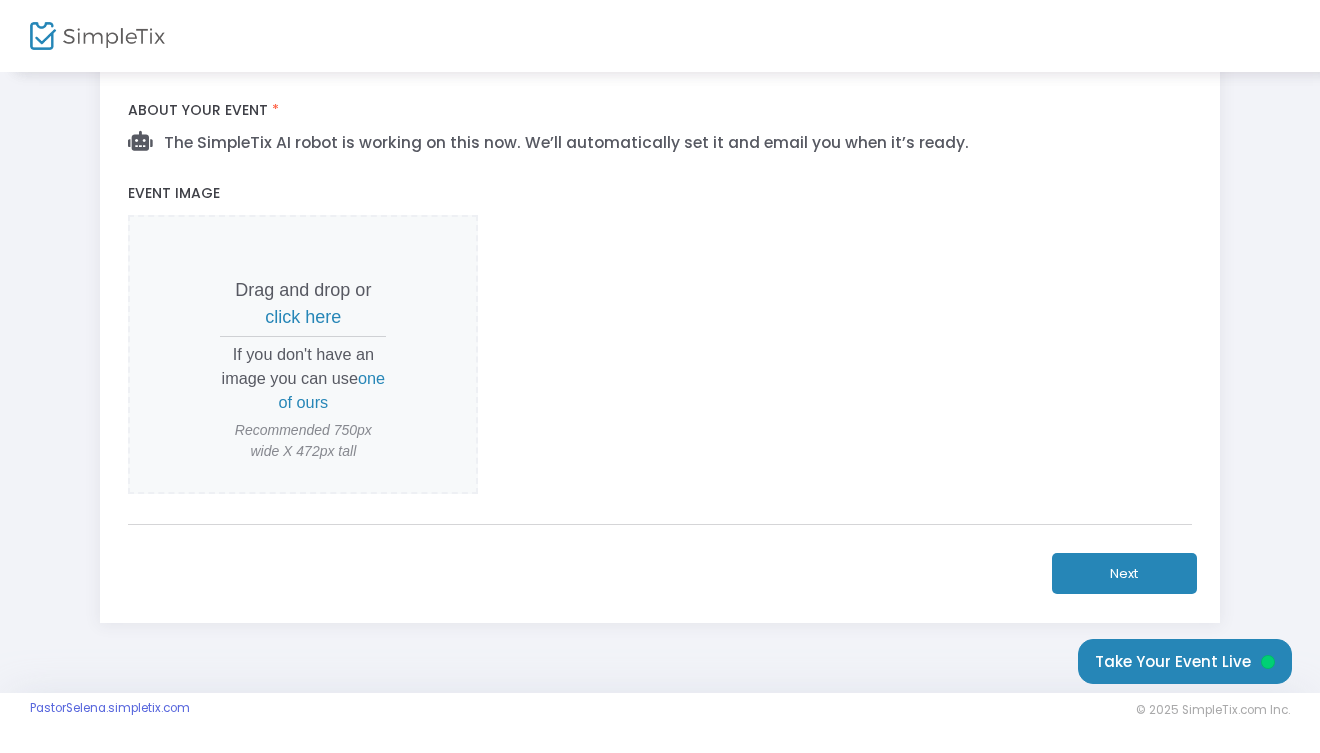 click on "Next" 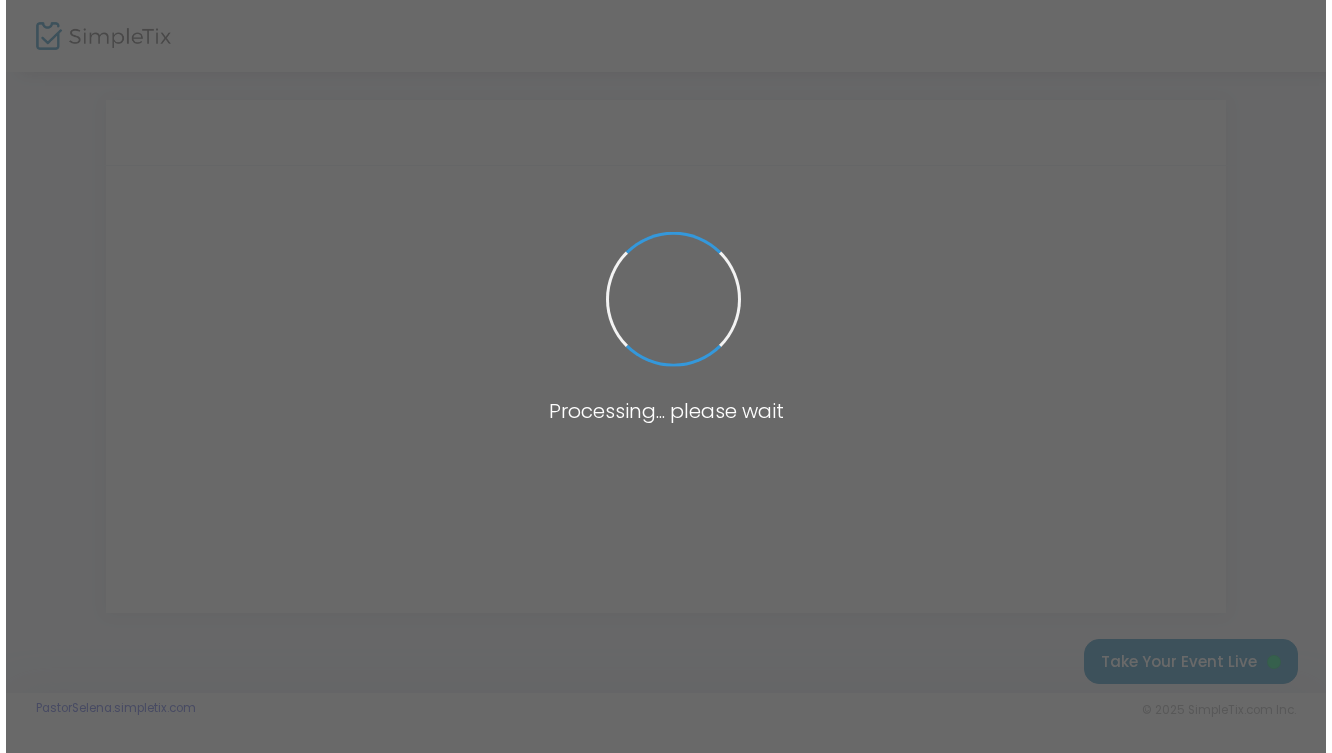 scroll, scrollTop: 0, scrollLeft: 0, axis: both 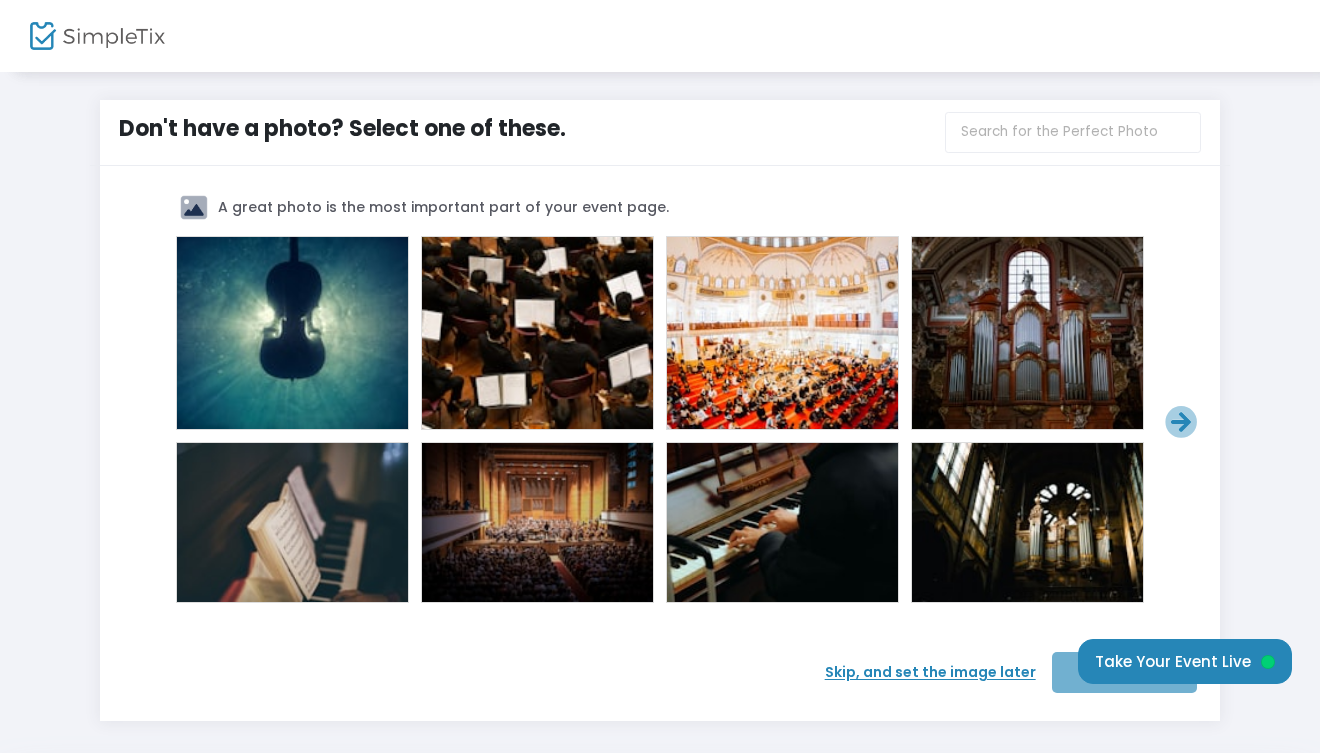 click 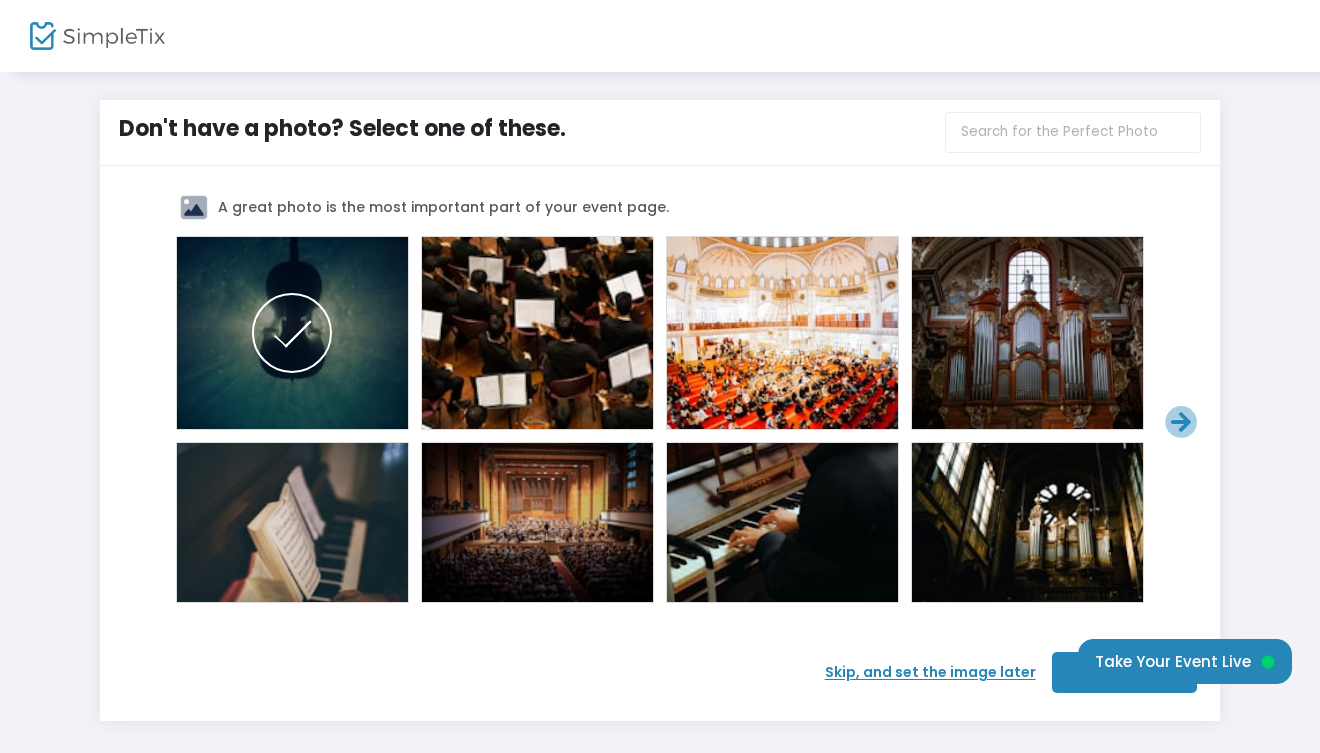 click on "Next" 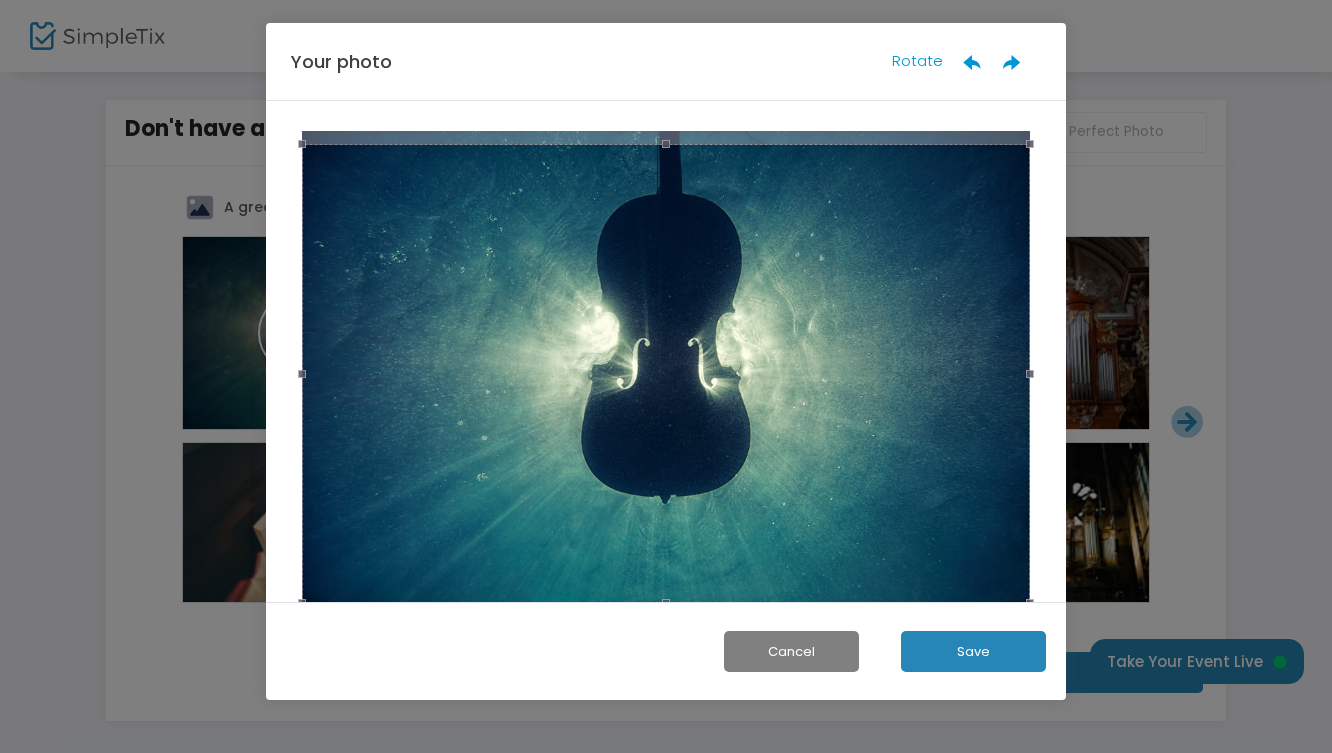 click on "Save" 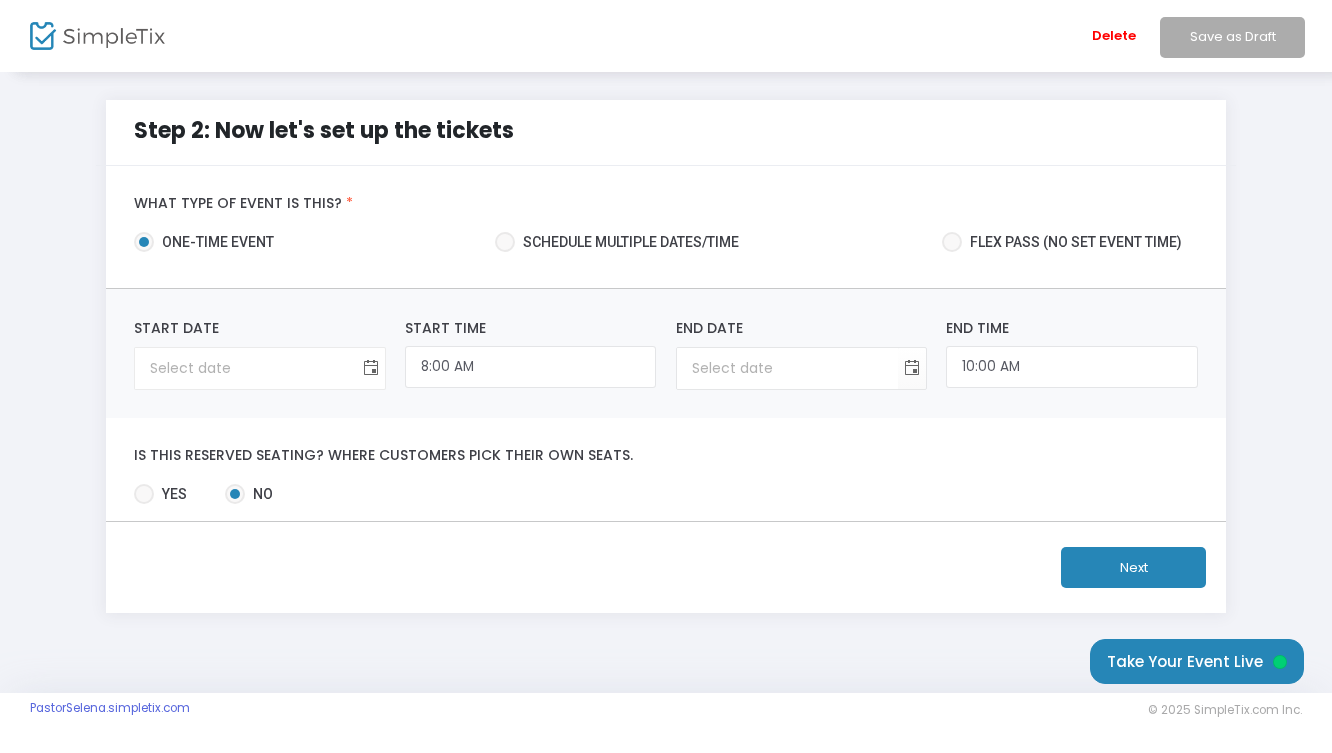 click 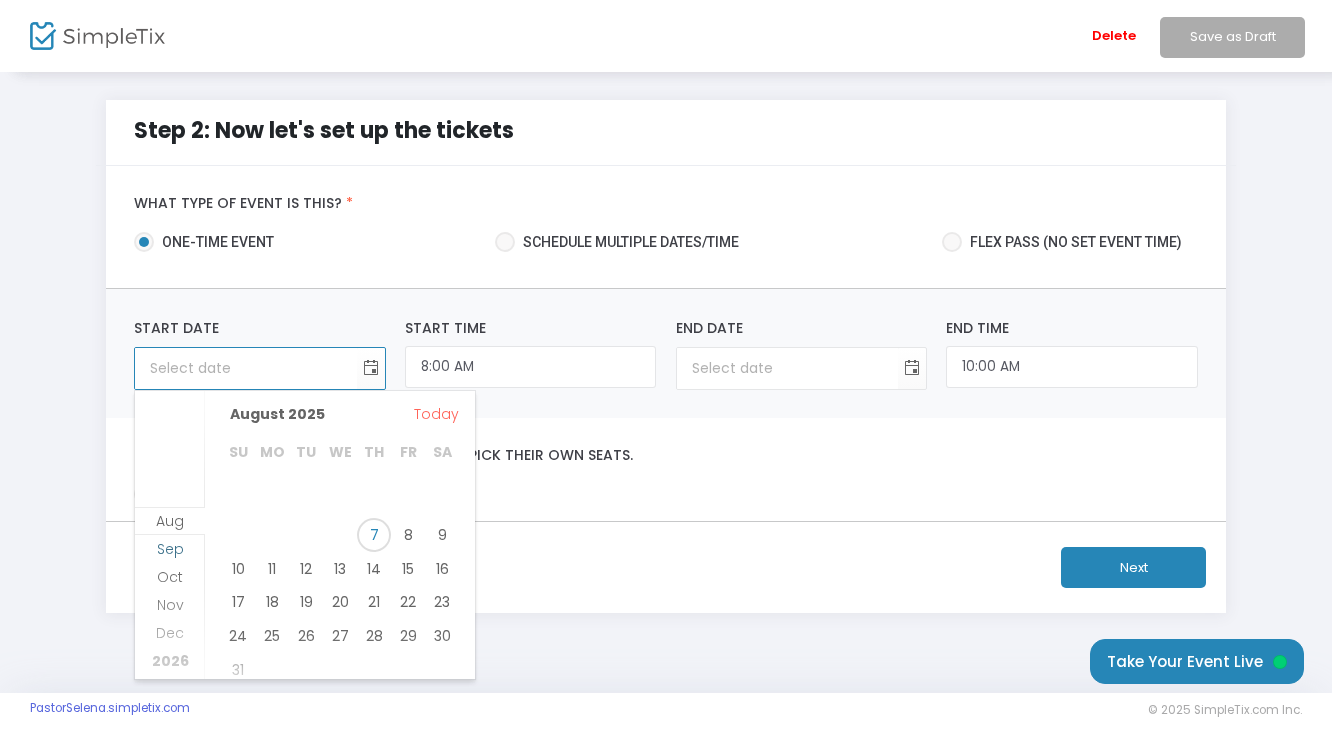 click on "Sep" at bounding box center [170, 549] 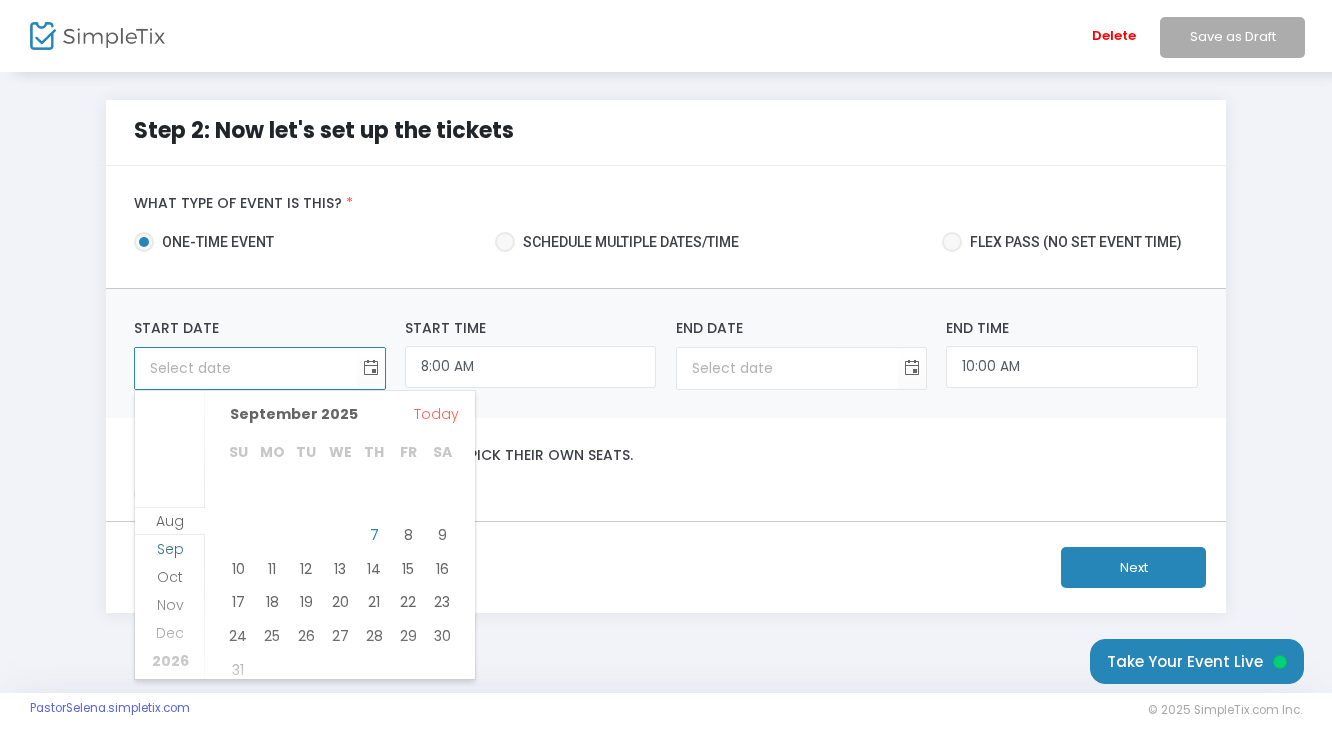 scroll, scrollTop: 28, scrollLeft: 0, axis: vertical 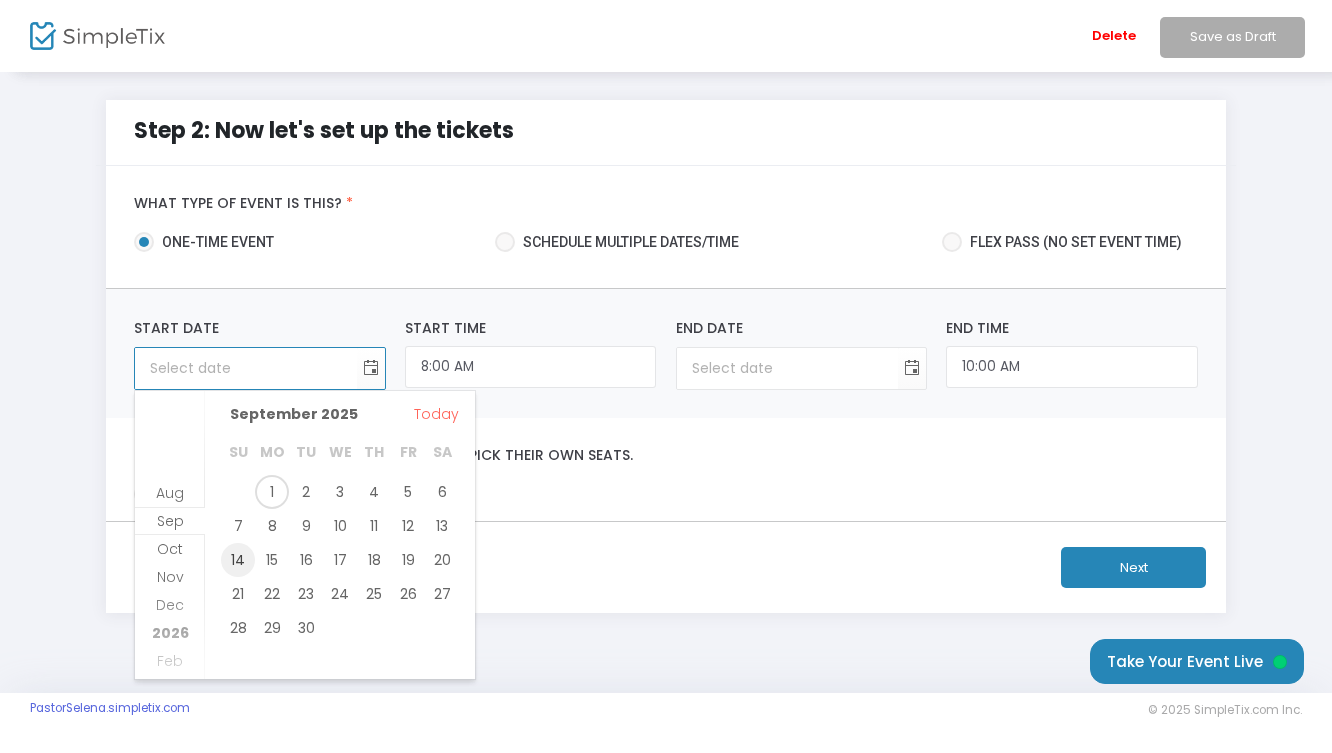 click on "14" at bounding box center [238, 560] 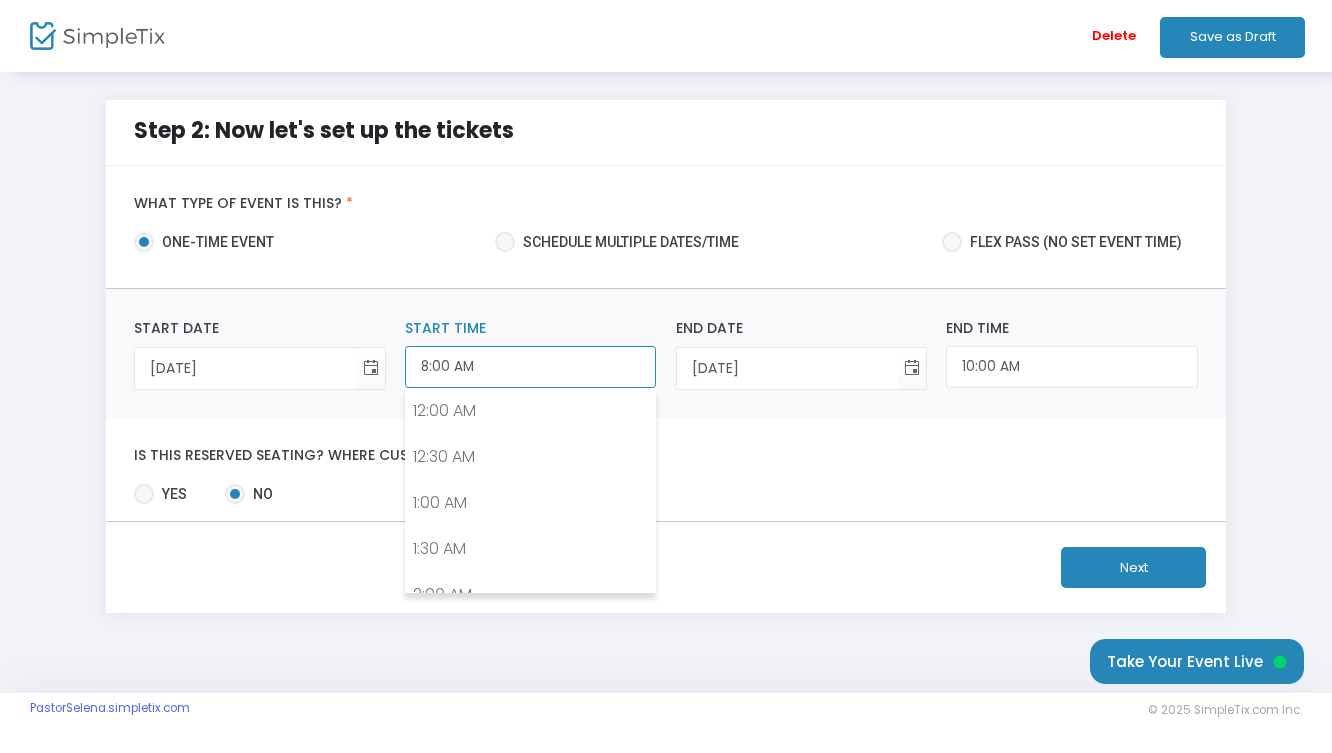 click on "8:00 AM" 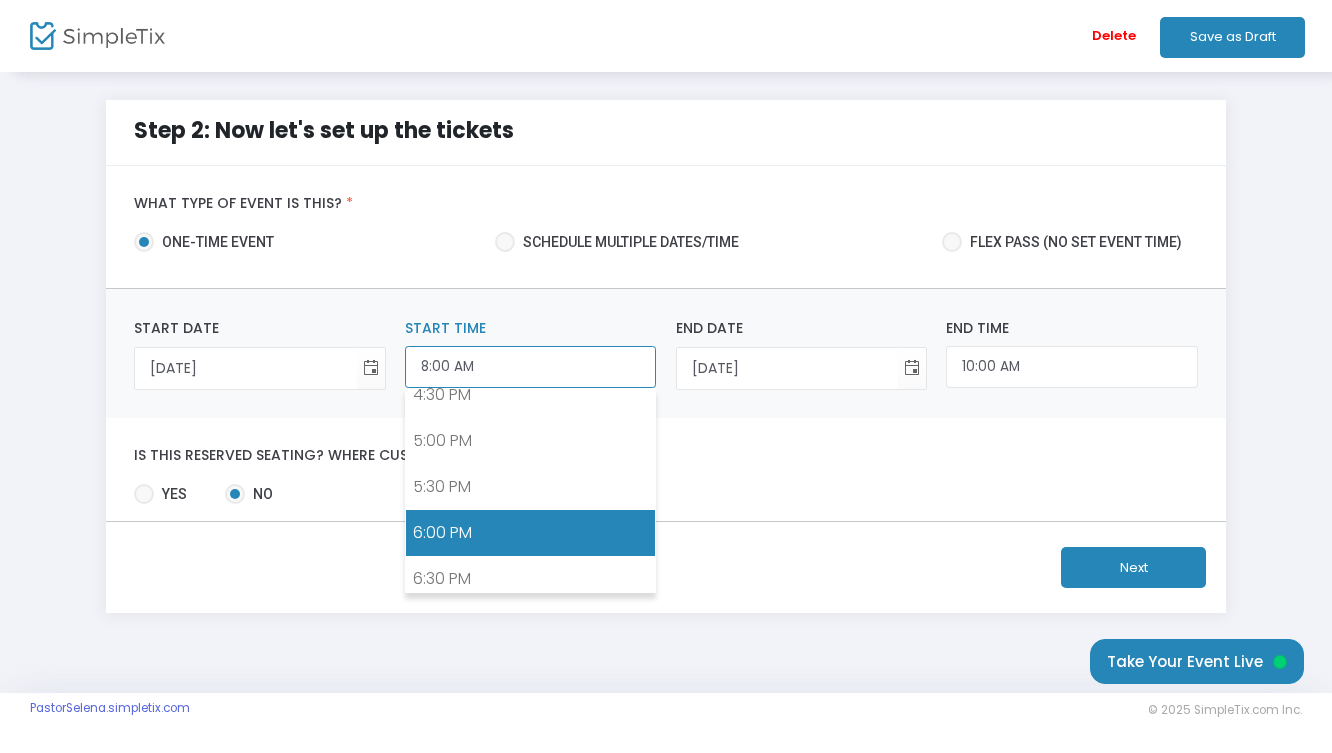 scroll, scrollTop: 1539, scrollLeft: 0, axis: vertical 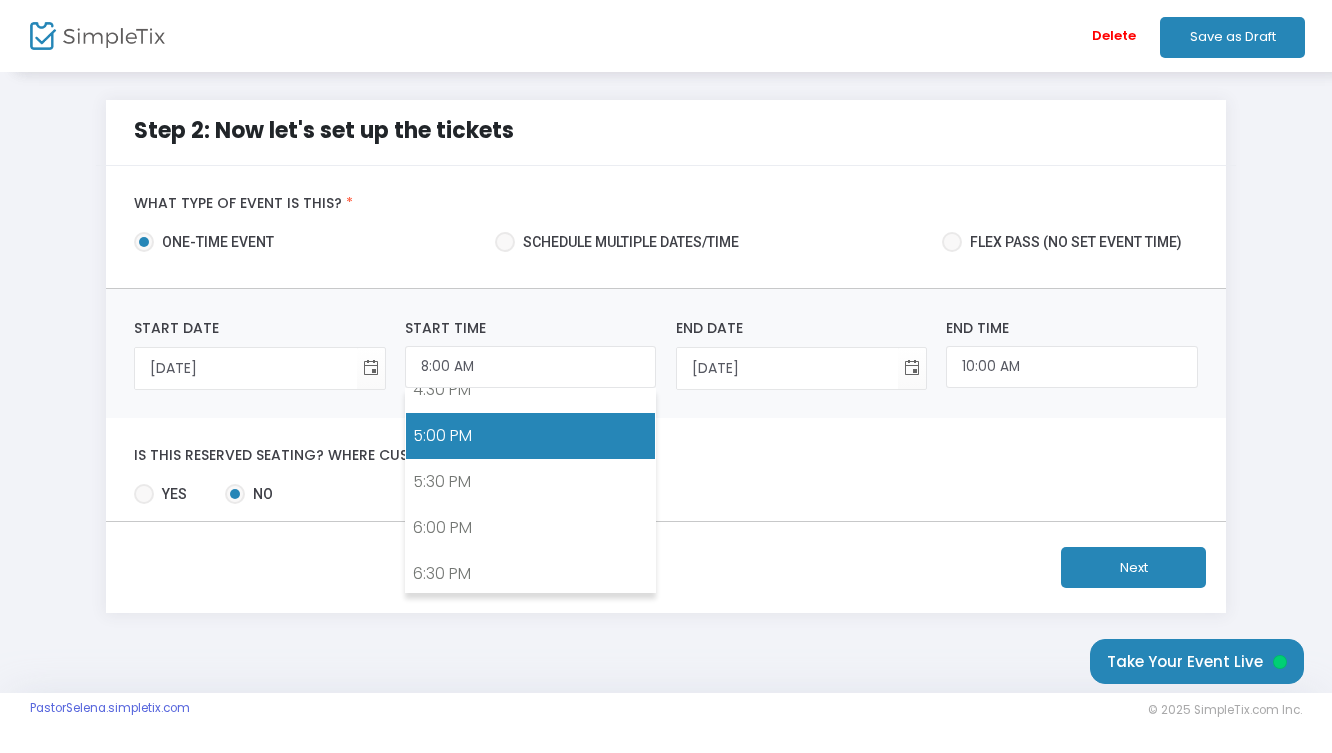 click on "5:00 PM" at bounding box center (530, 436) 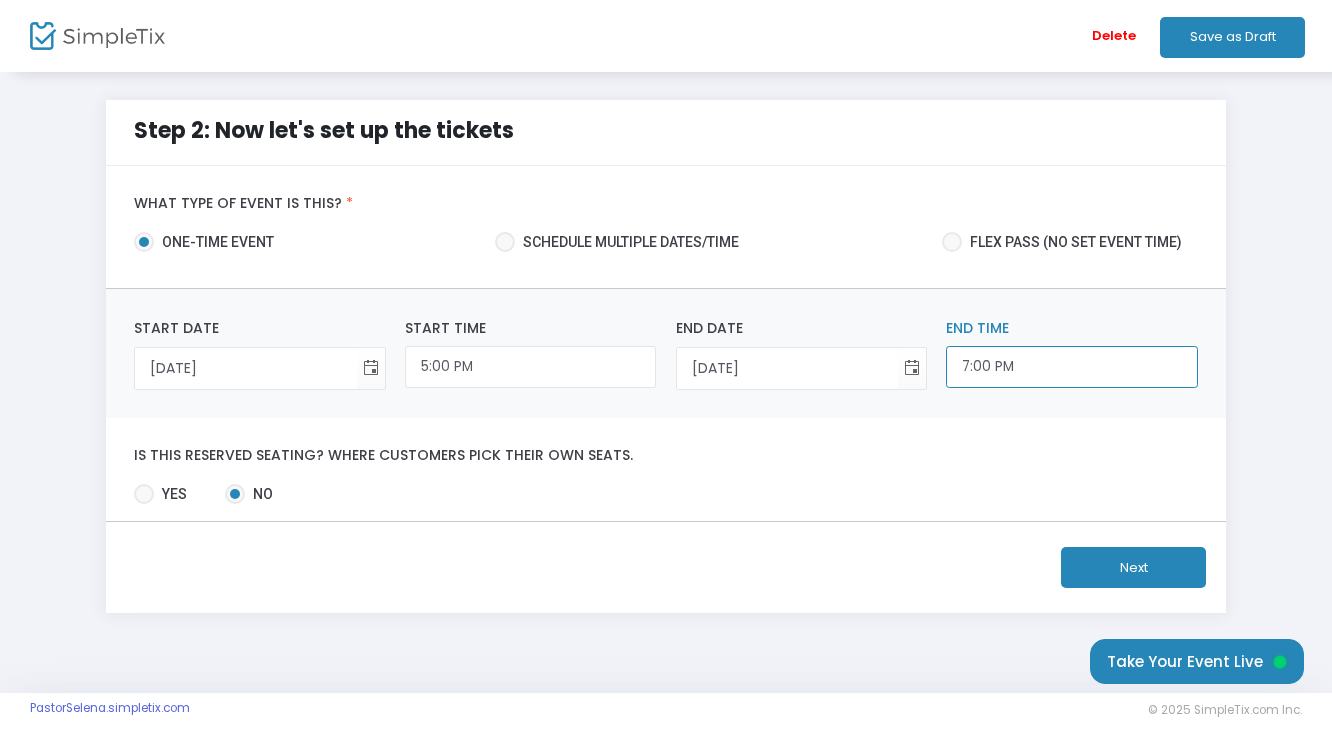 click on "7:00 PM" 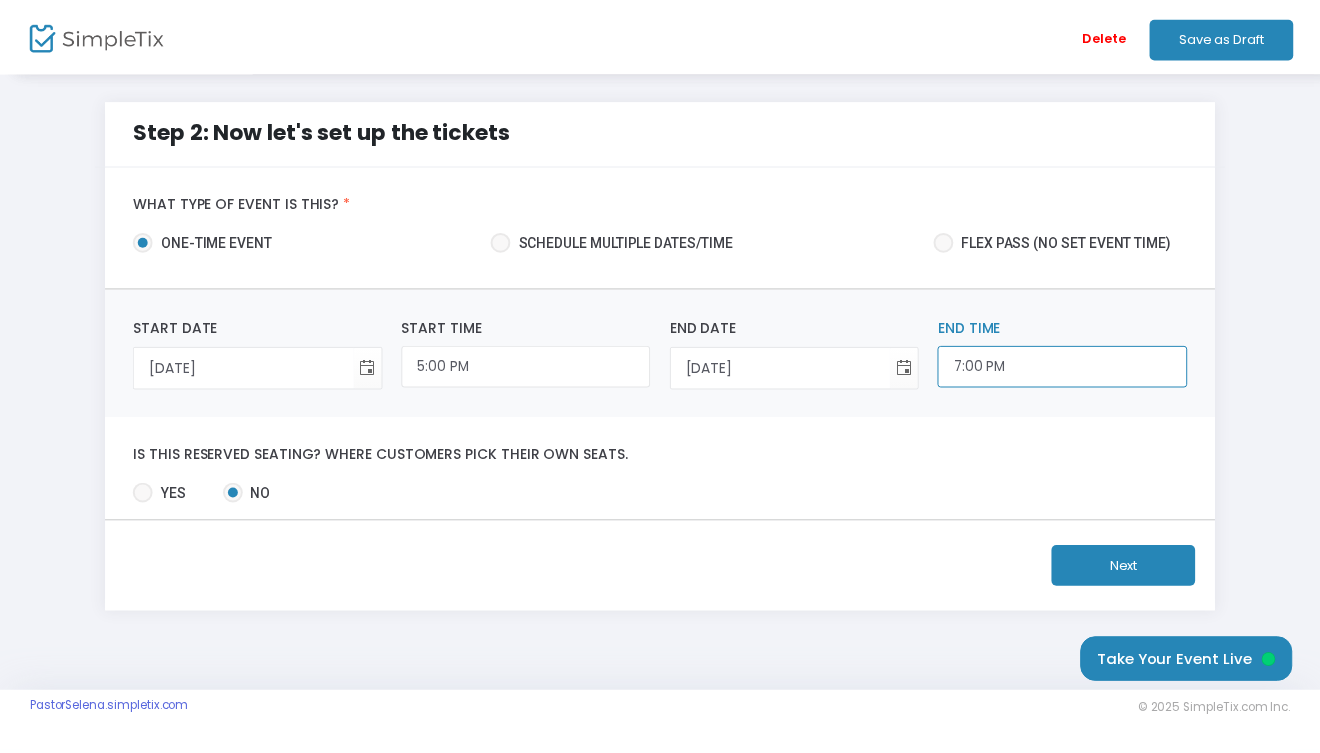 scroll, scrollTop: 1669, scrollLeft: 0, axis: vertical 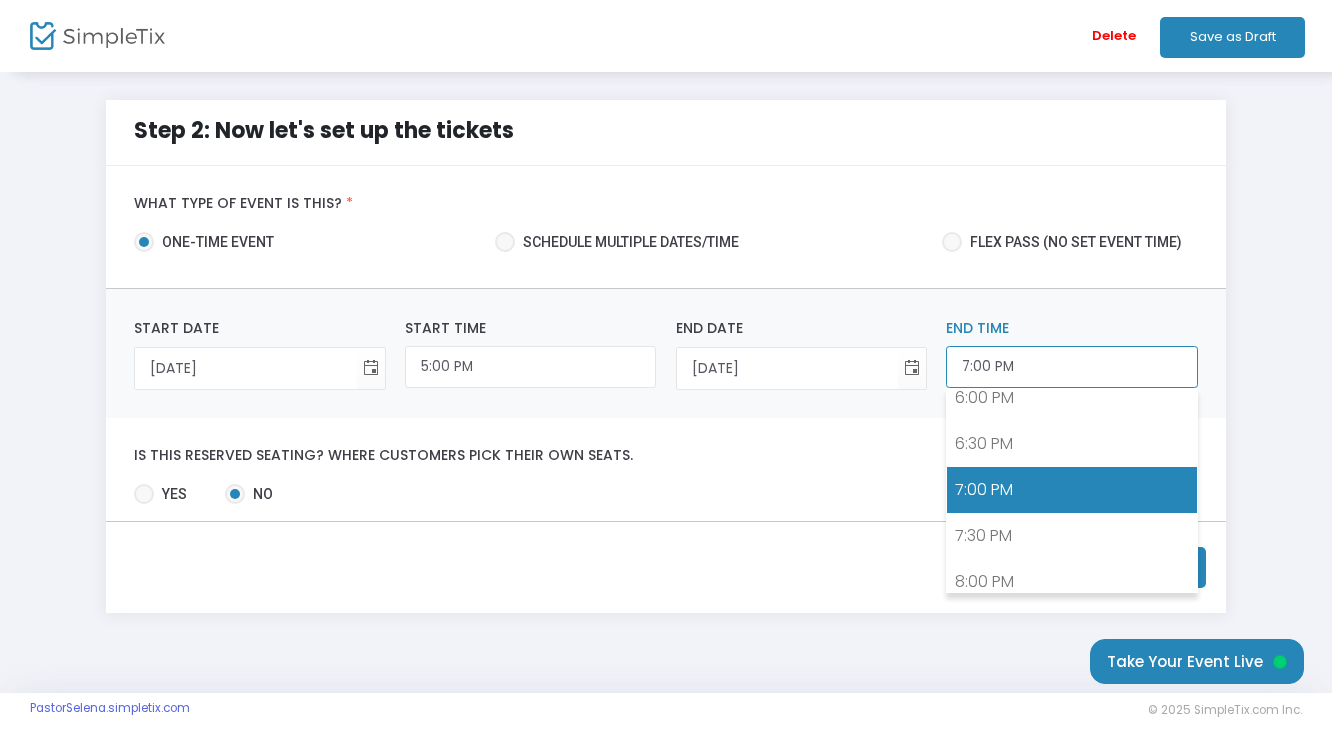 click on "7:00 PM" 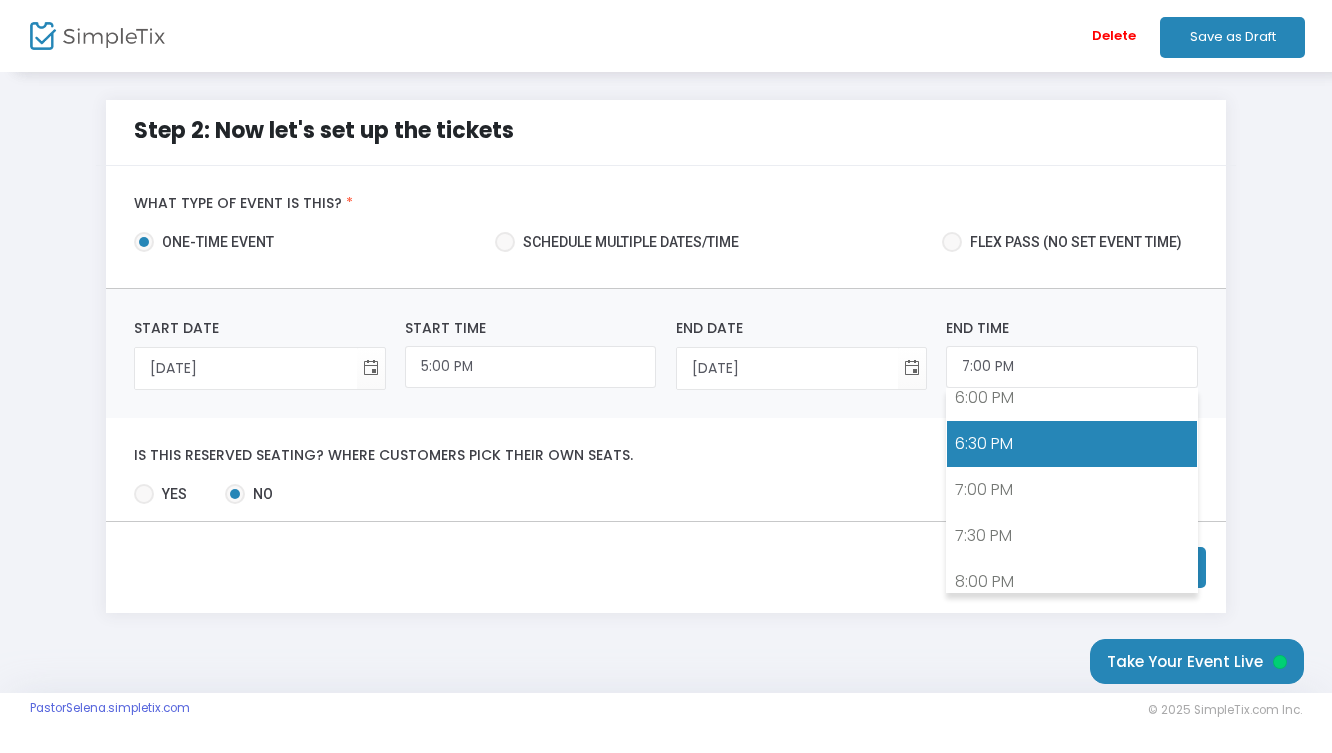 click on "6:30 PM" at bounding box center [1071, 444] 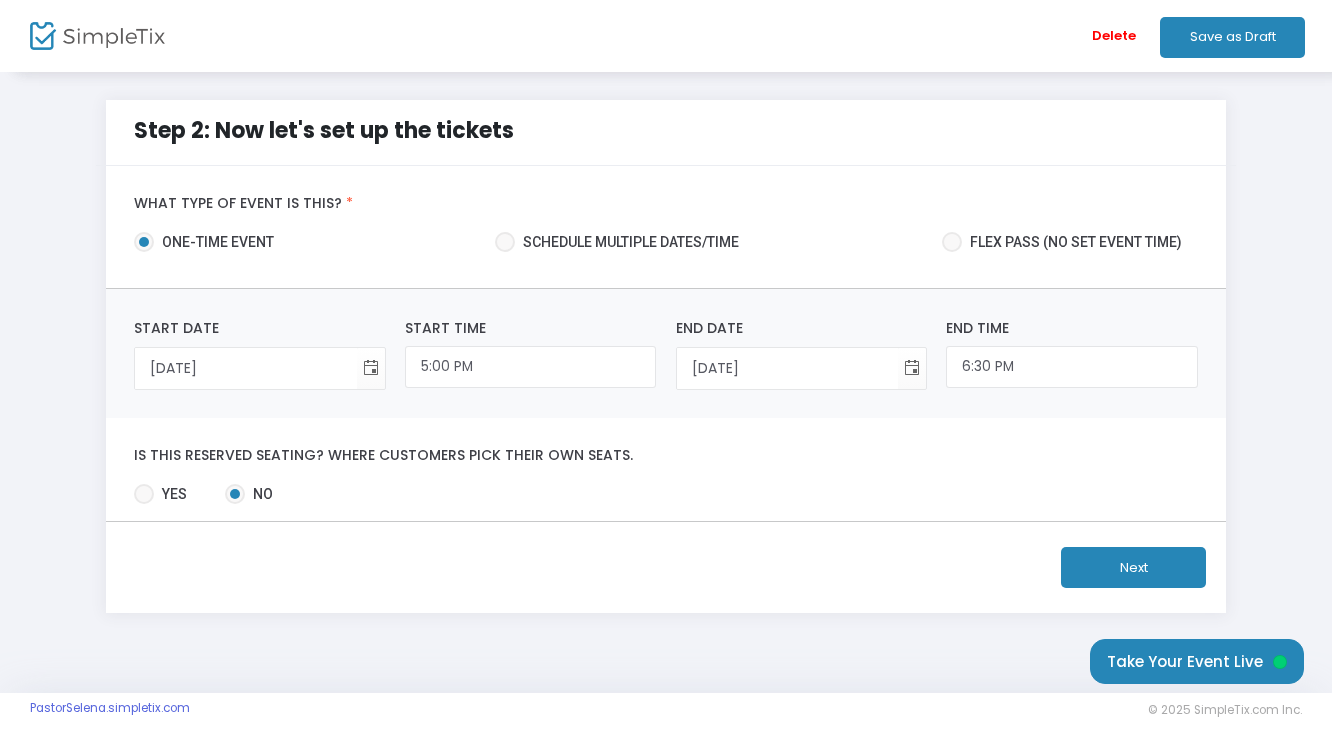 click on "Next" 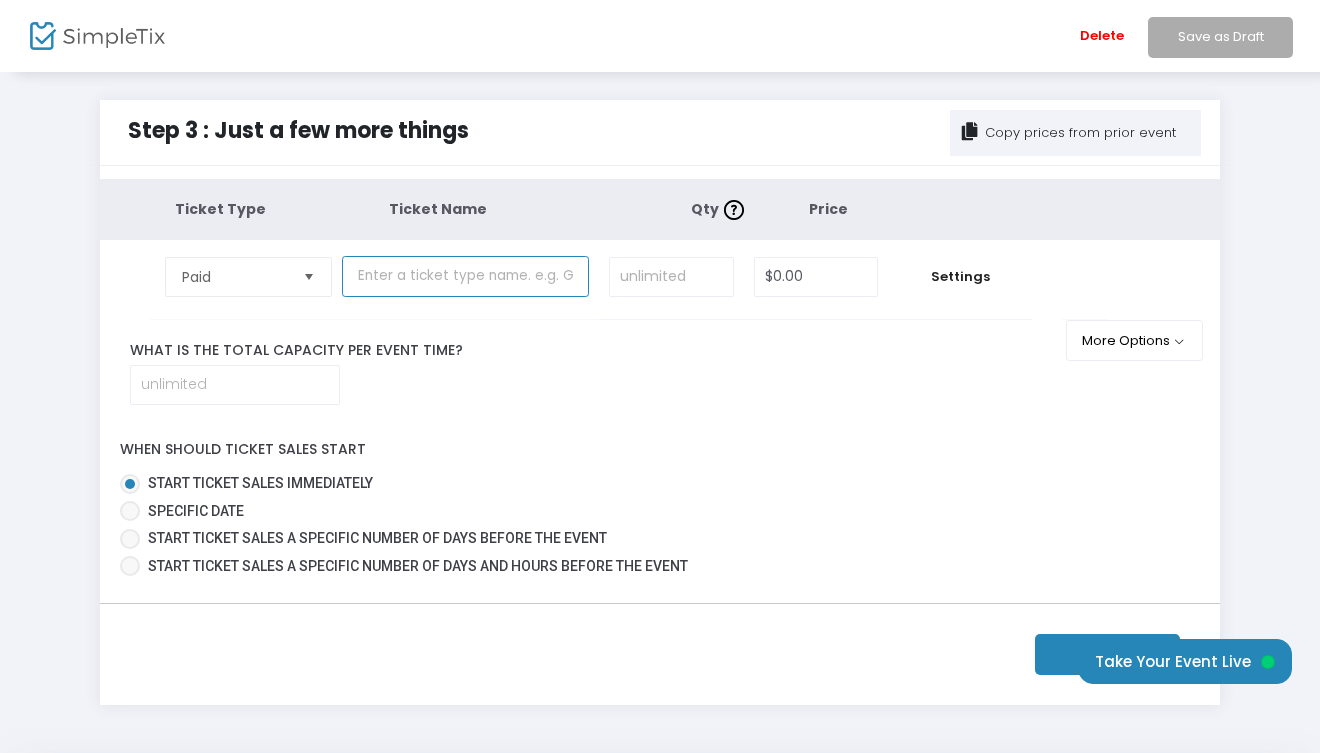 click at bounding box center [465, 276] 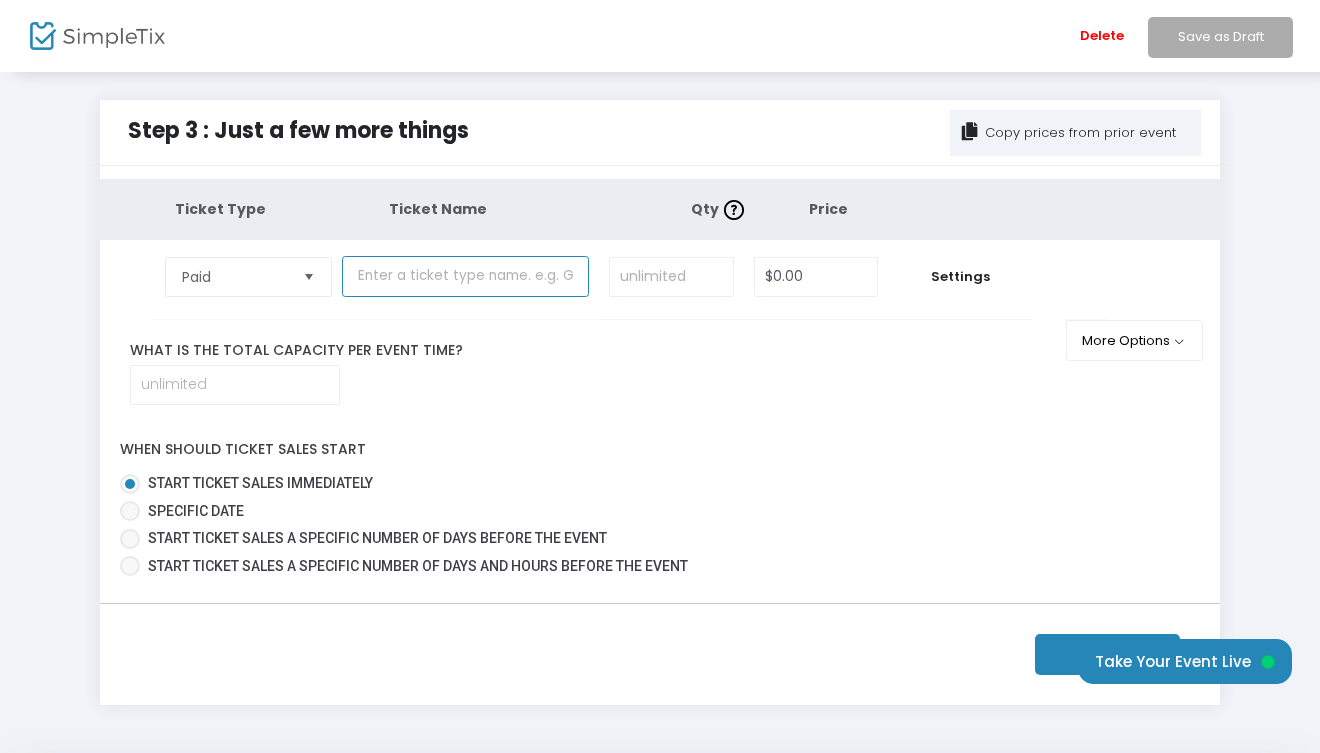 type on "General Admission" 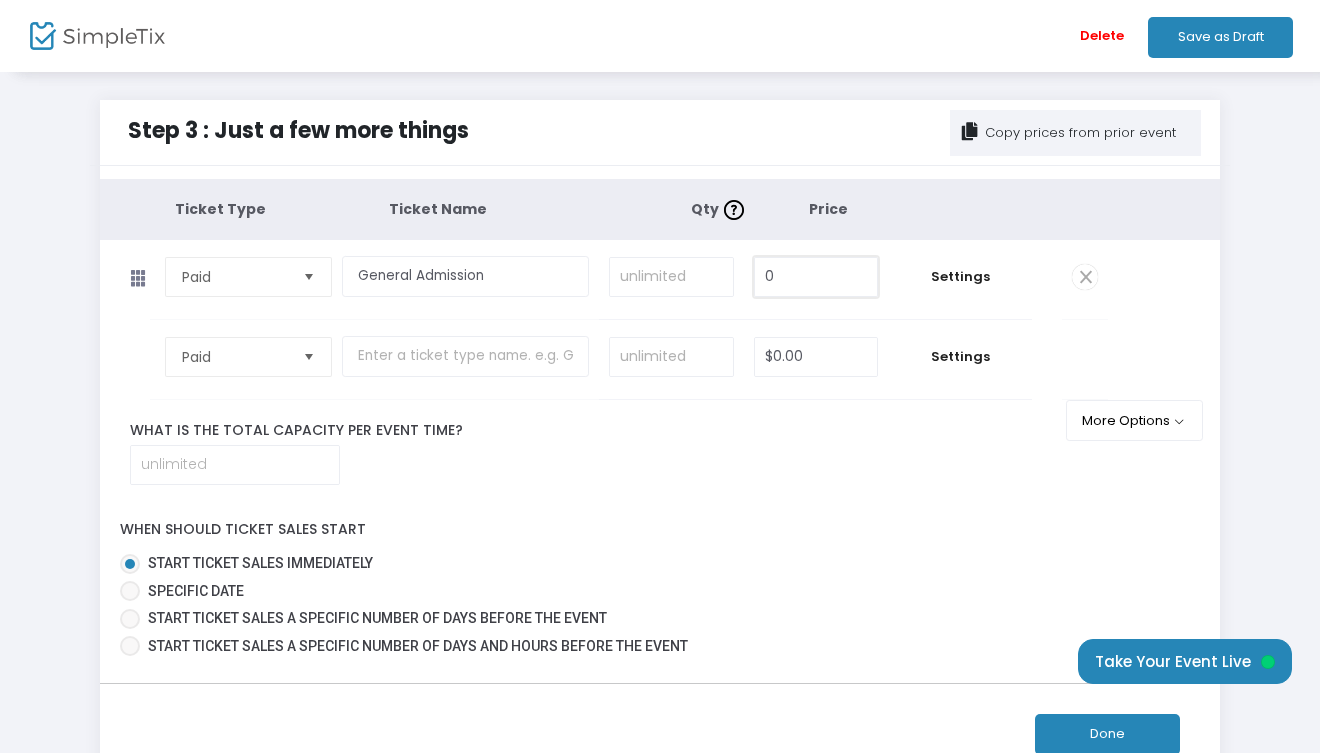 click on "0" at bounding box center (816, 277) 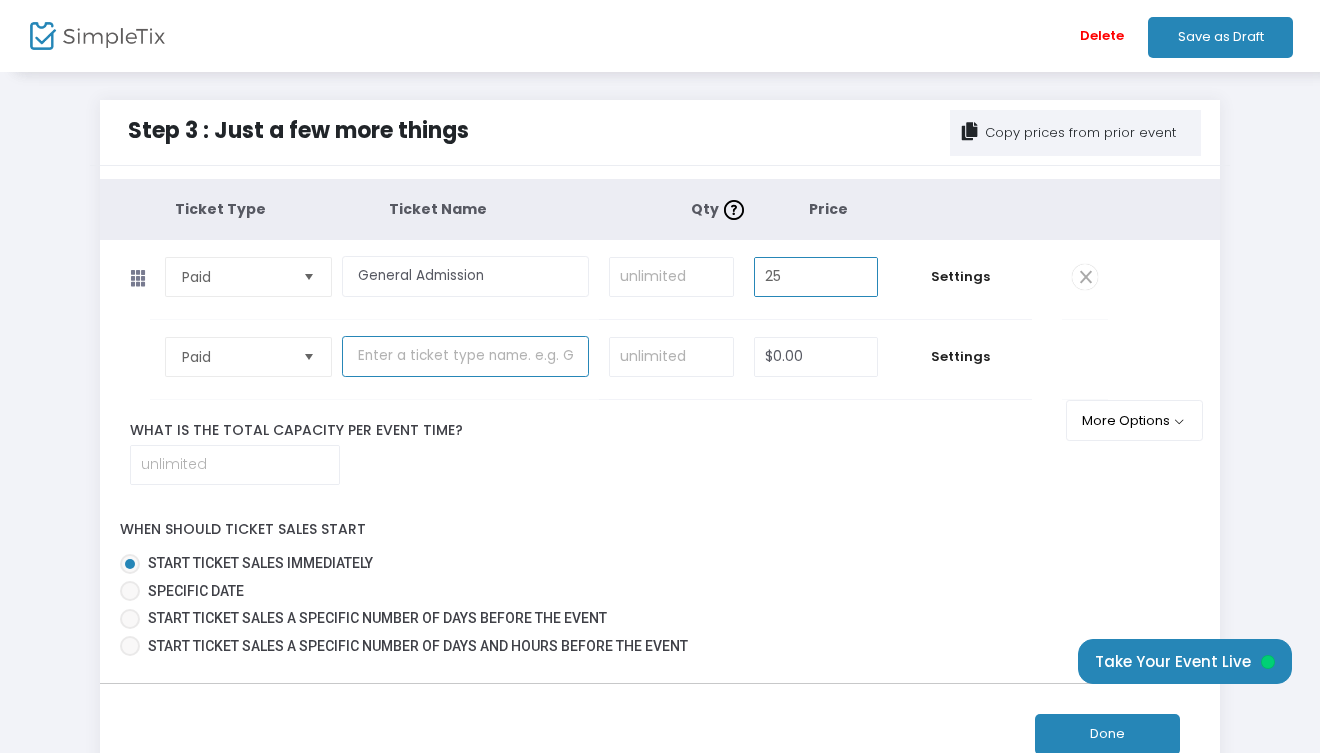 type on "$25.00" 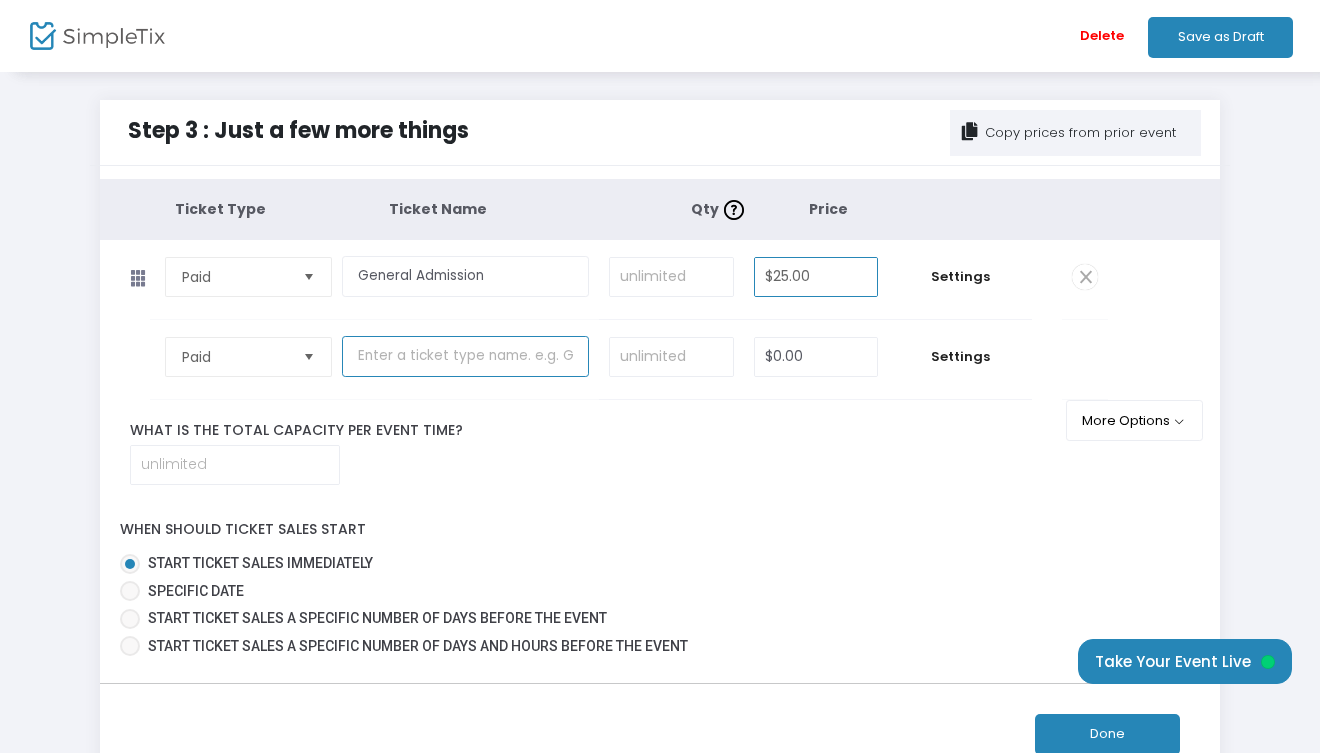 click at bounding box center [465, 356] 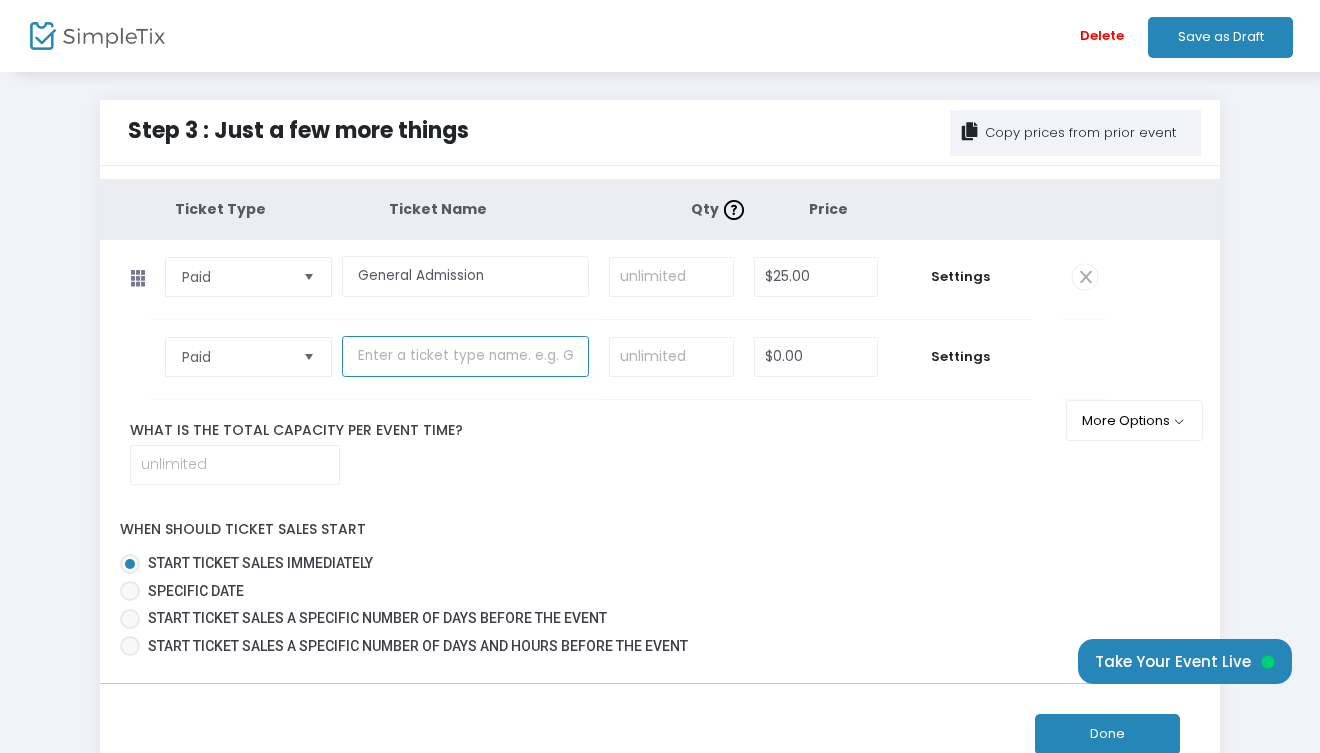 type on "Student Admission" 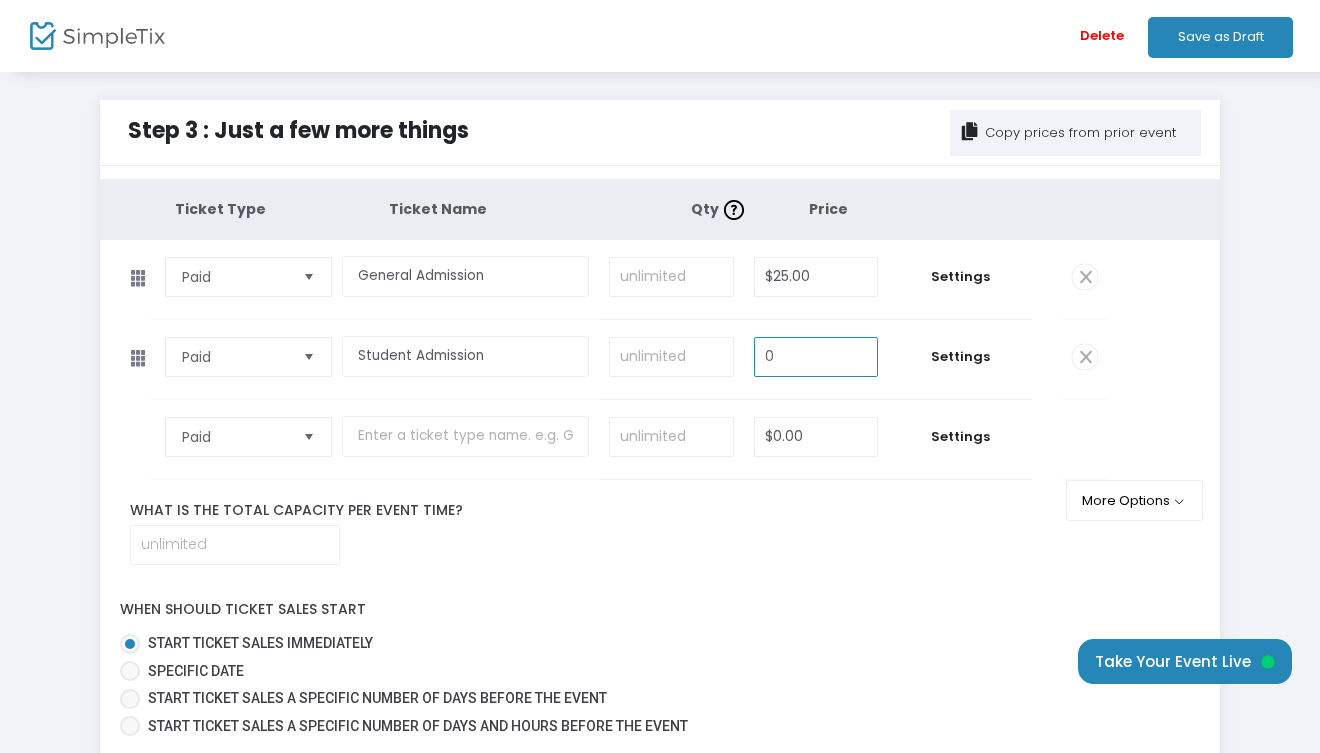 click on "0" at bounding box center (816, 357) 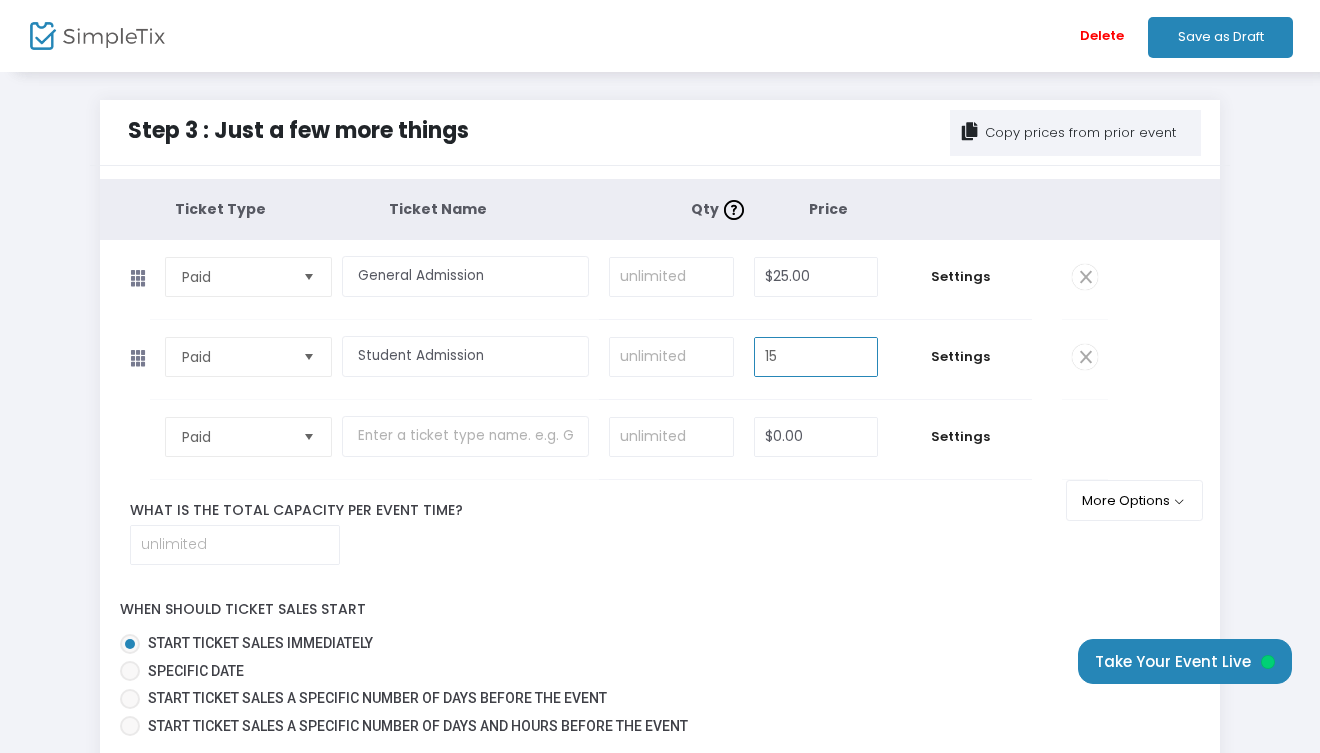 type on "$15.00" 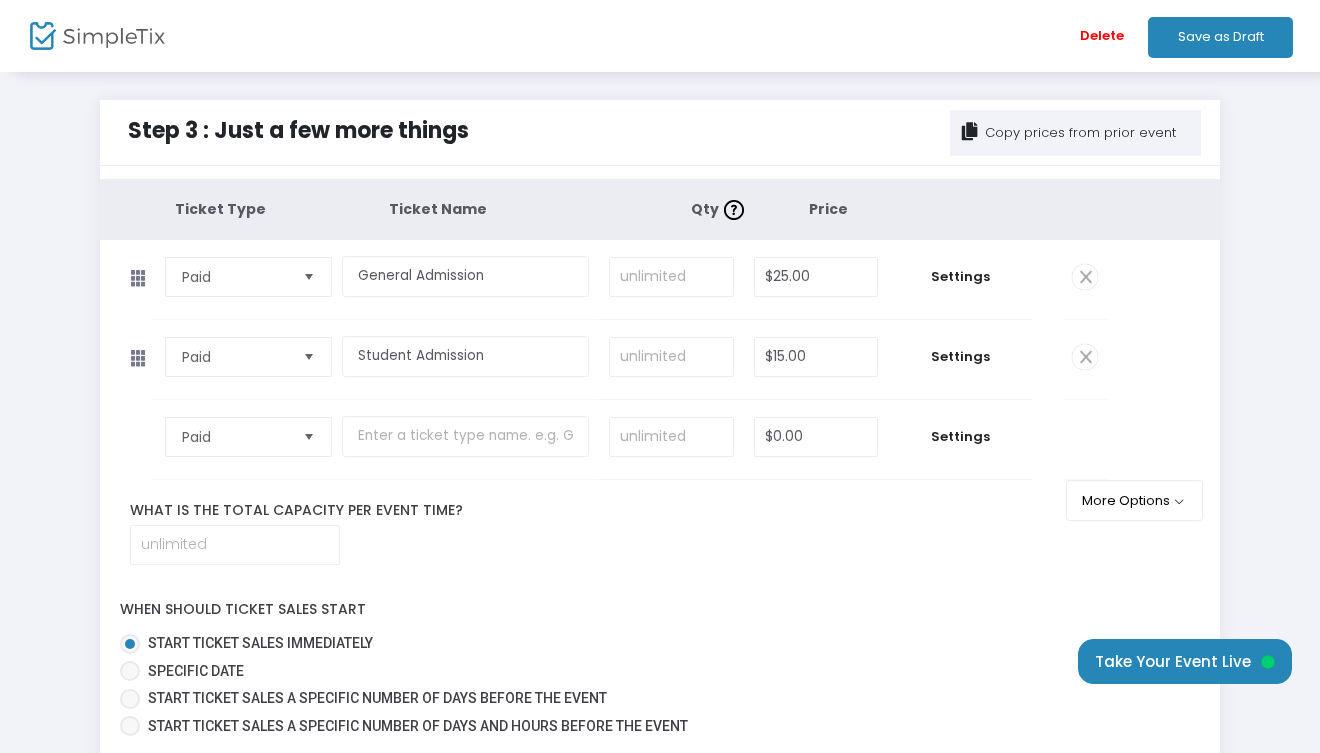 click on "Ticket Type Ticket Name Qty  Price Paid  Required.  General Admission  Required.   Required.  $25.00  Required.  Settings  Ticket Description  Required.  ON OFF Editor mode TICKET NOTE Ticket can be purchased  By Attendees and Staff Minimum tickets per order 0  Value should be between 0 to 1000..  Maximum tickets per order 10  Value should not be less than Min Tickets and not exceed than 1000.  Do you want to charge your ticket buyers a service fee?   Absorb fee: Ticketing fees will be deducted from your ticket revenue    Pass ticketing fees and credit card processing fees to the buyer   The fee will be $2.38     Charge a custom fee Hide ticket when it is not on sale    Yes   No    Password protect this ticket   Close Settings  Manage Membership Discounts Membership Discount Details  There are no membership discount set for this ticket type. Click the button below to create one now.  ON OFF Hide this ticket type to non-members  Add Membership Discount   Close  Paid  Required.  Student Admission $15.00 0" 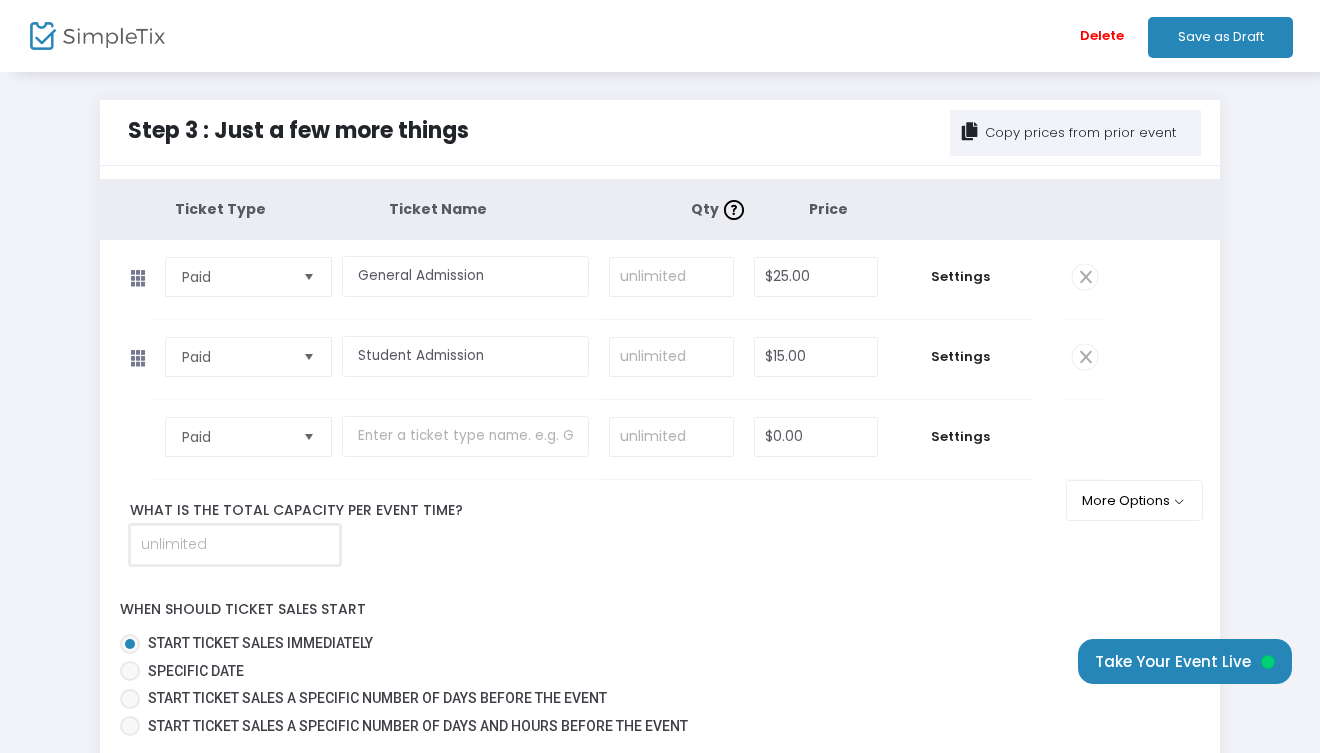 click at bounding box center [235, 545] 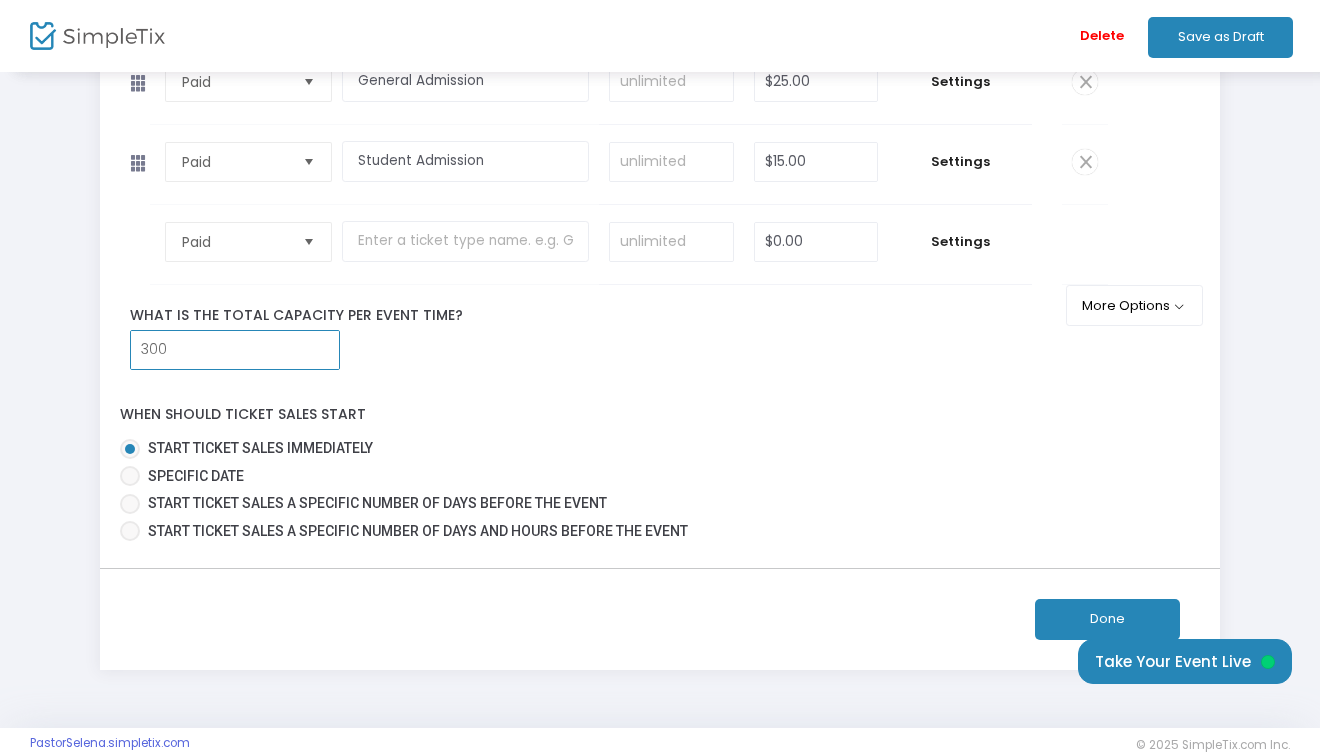 scroll, scrollTop: 230, scrollLeft: 0, axis: vertical 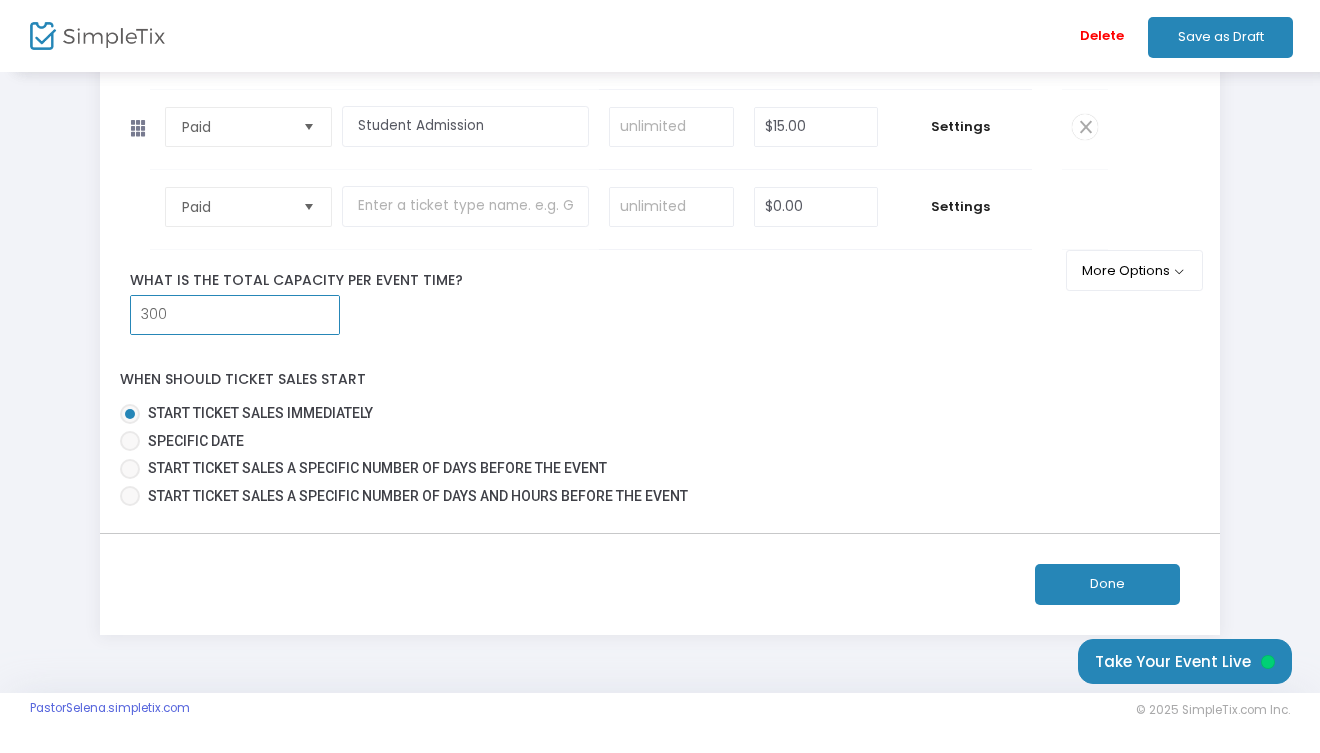 type on "300" 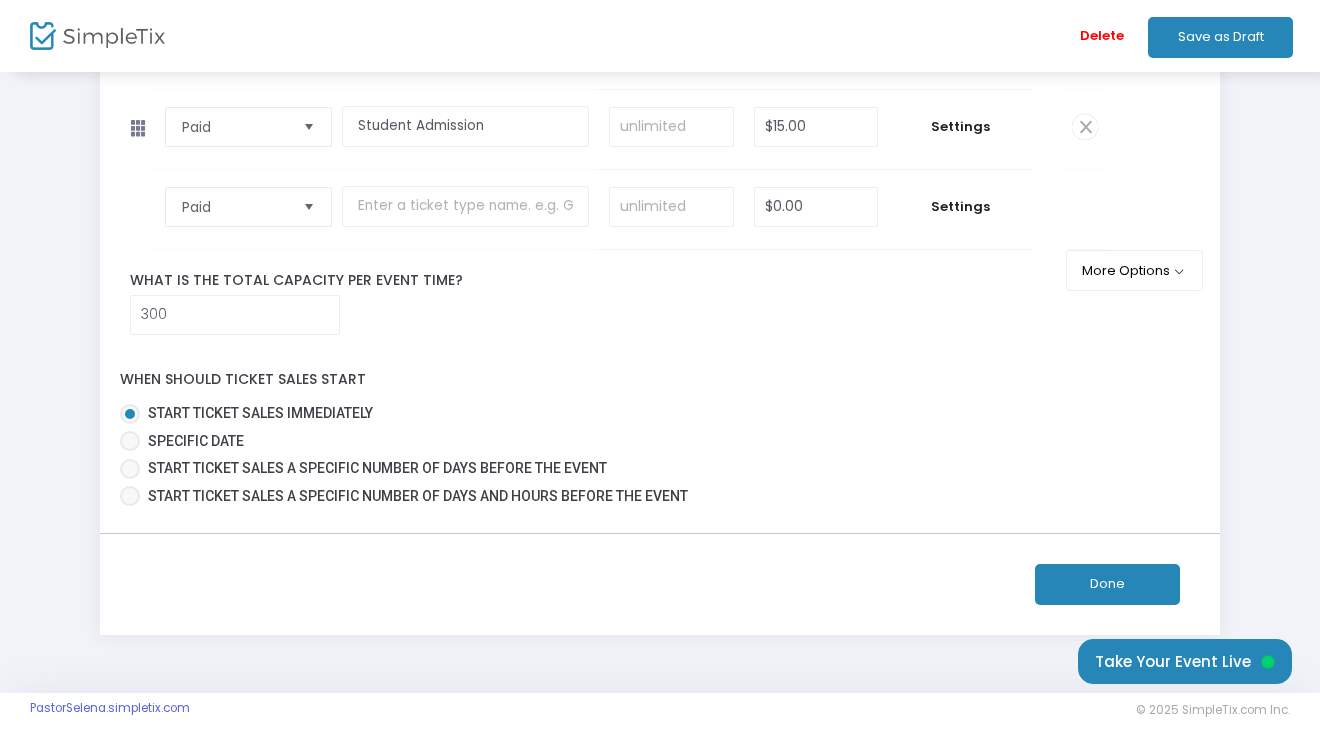 click on "Done" 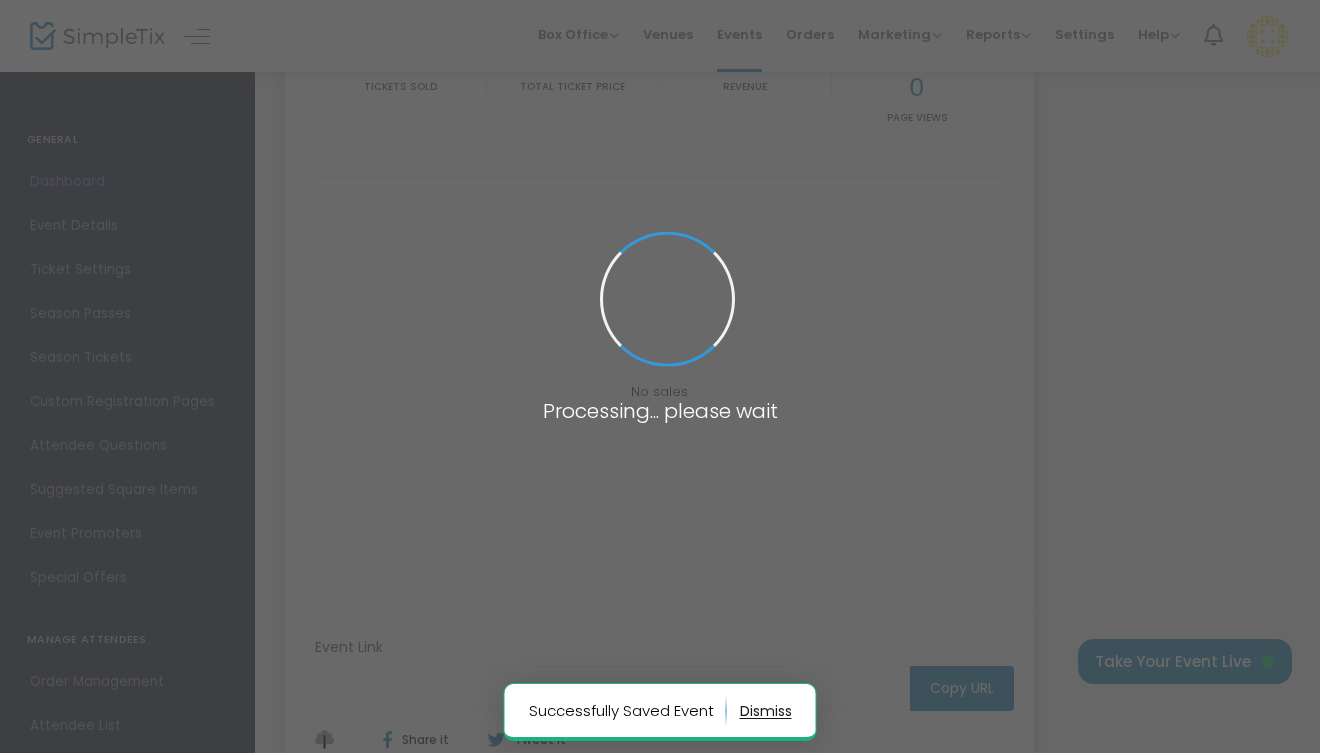 type on "https://www.simpletix.com/e/sacred-music-concert-benefit-tickets-230135" 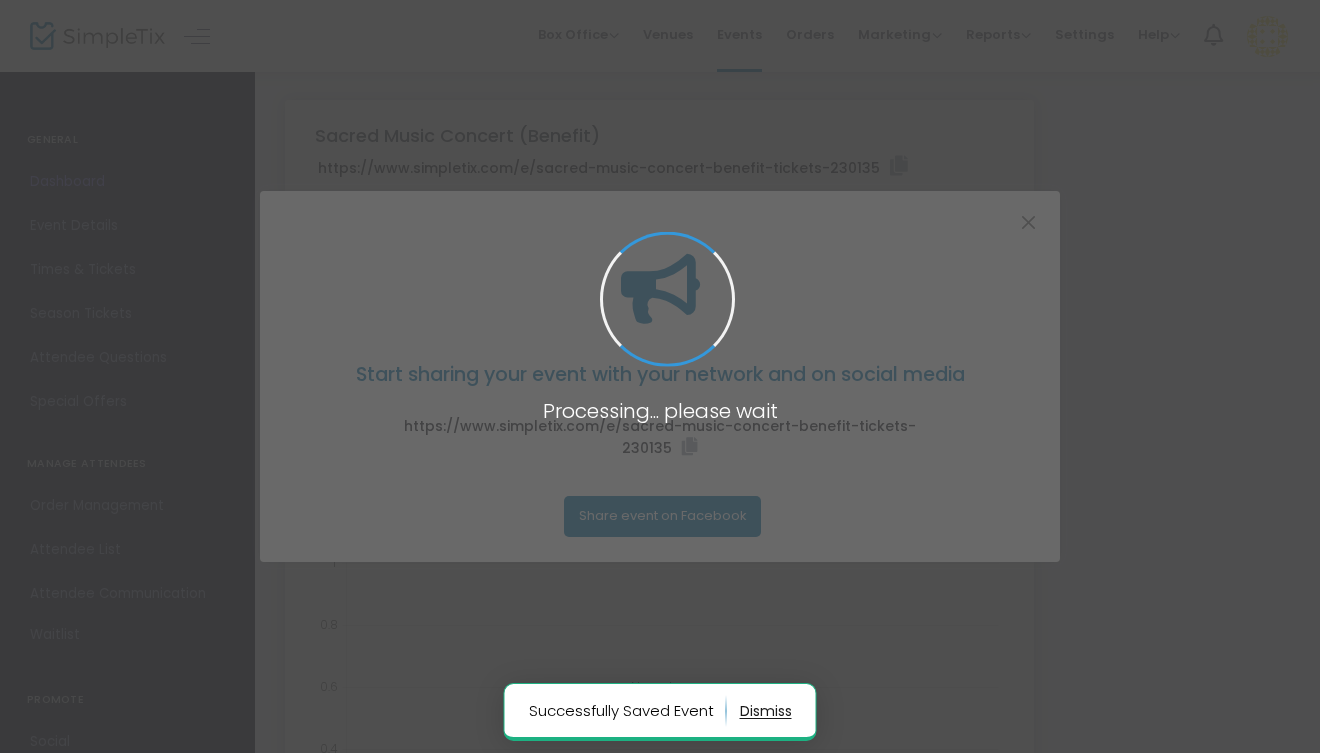 scroll, scrollTop: 0, scrollLeft: 0, axis: both 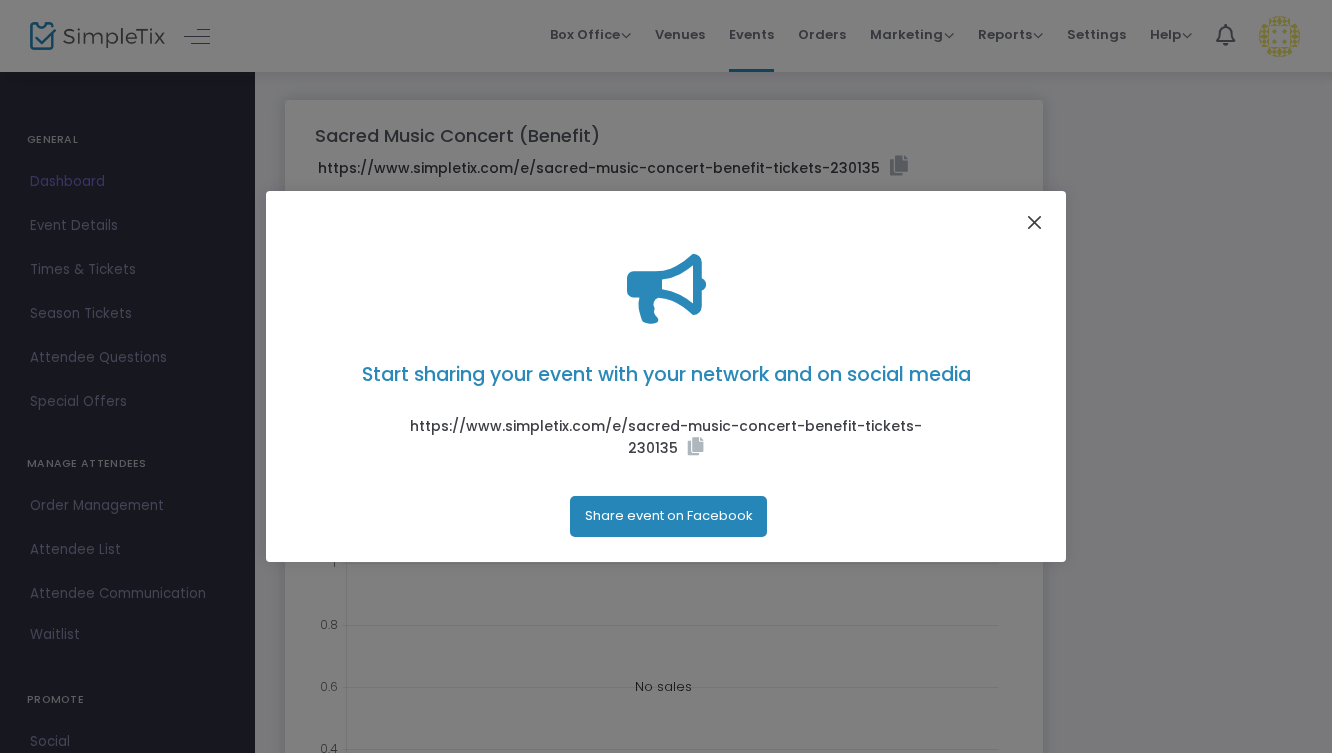 click 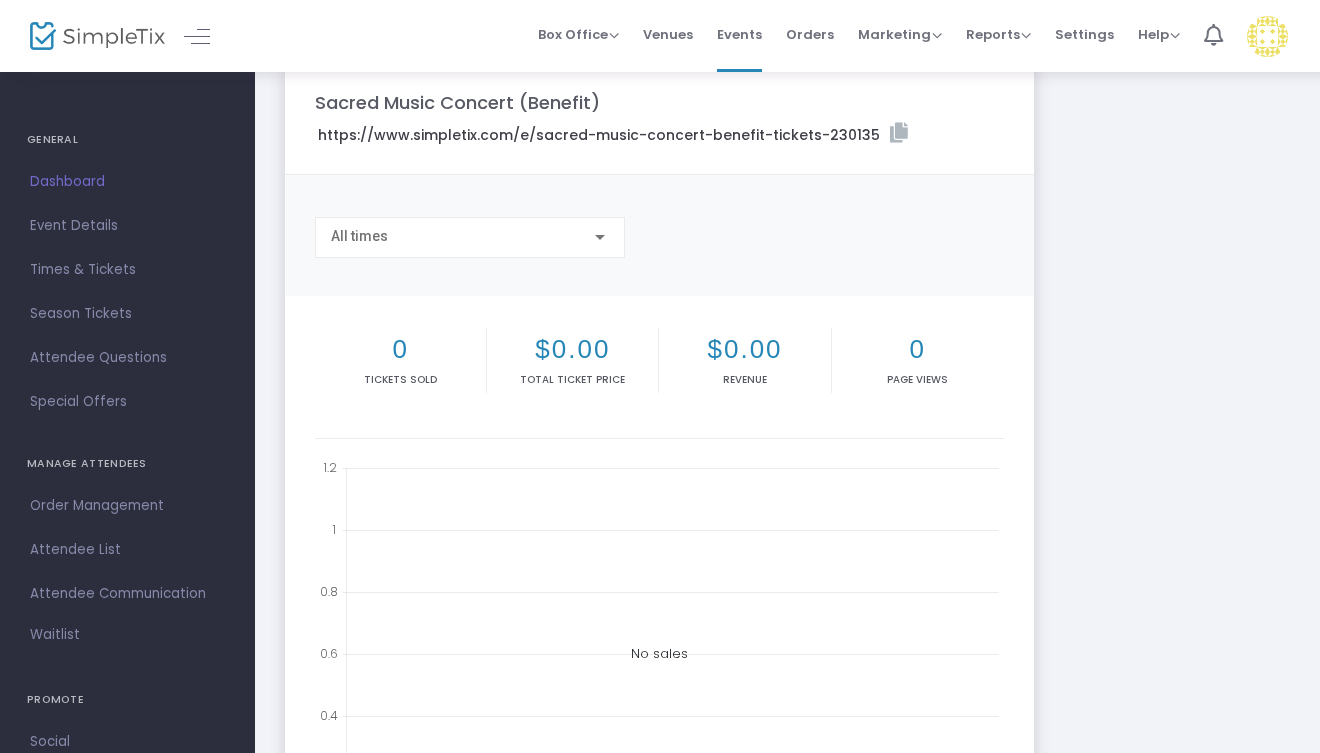 scroll, scrollTop: 0, scrollLeft: 0, axis: both 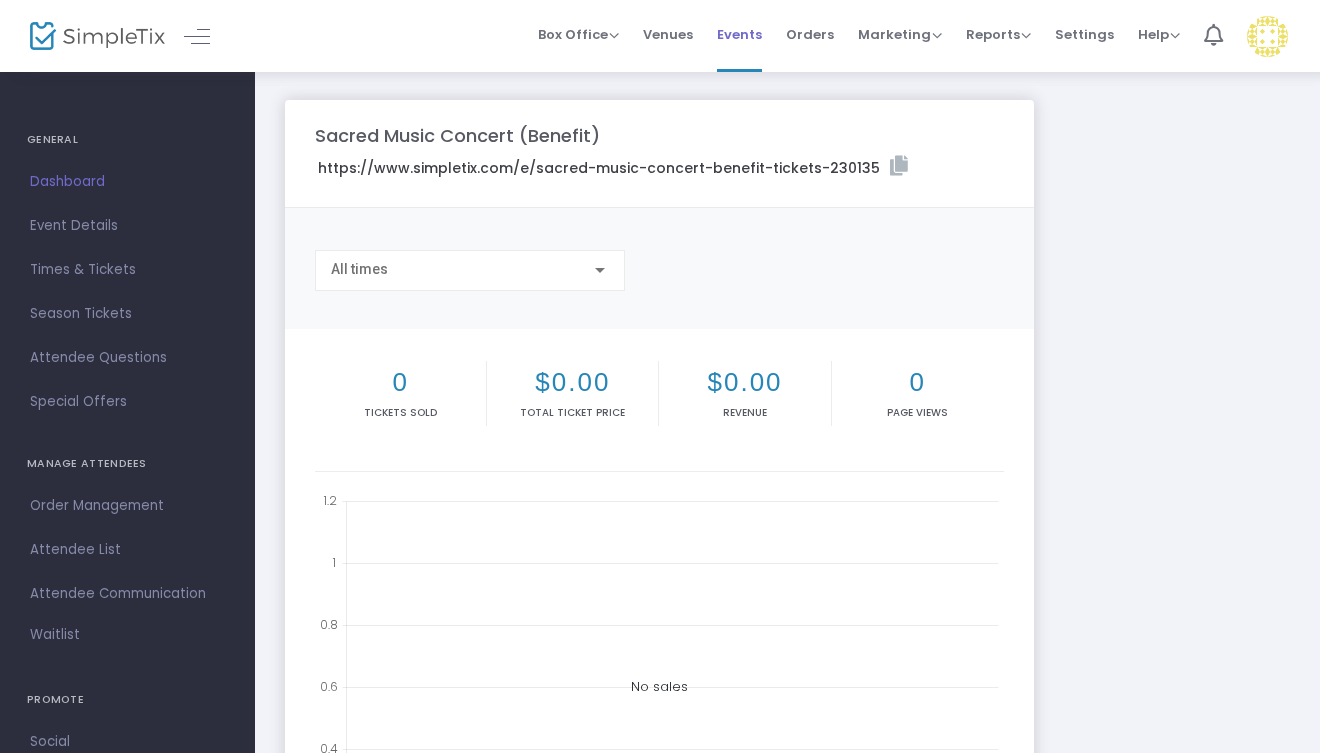 click on "Events" at bounding box center [739, 34] 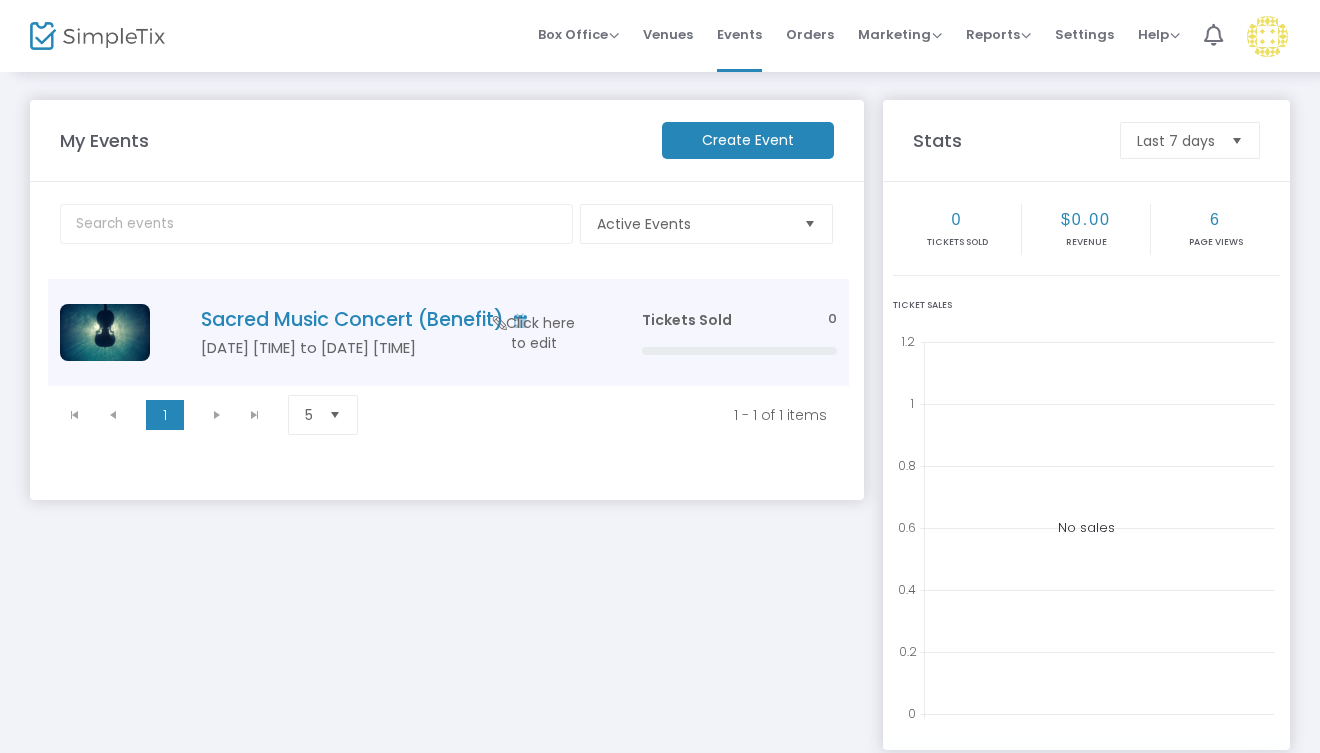 click 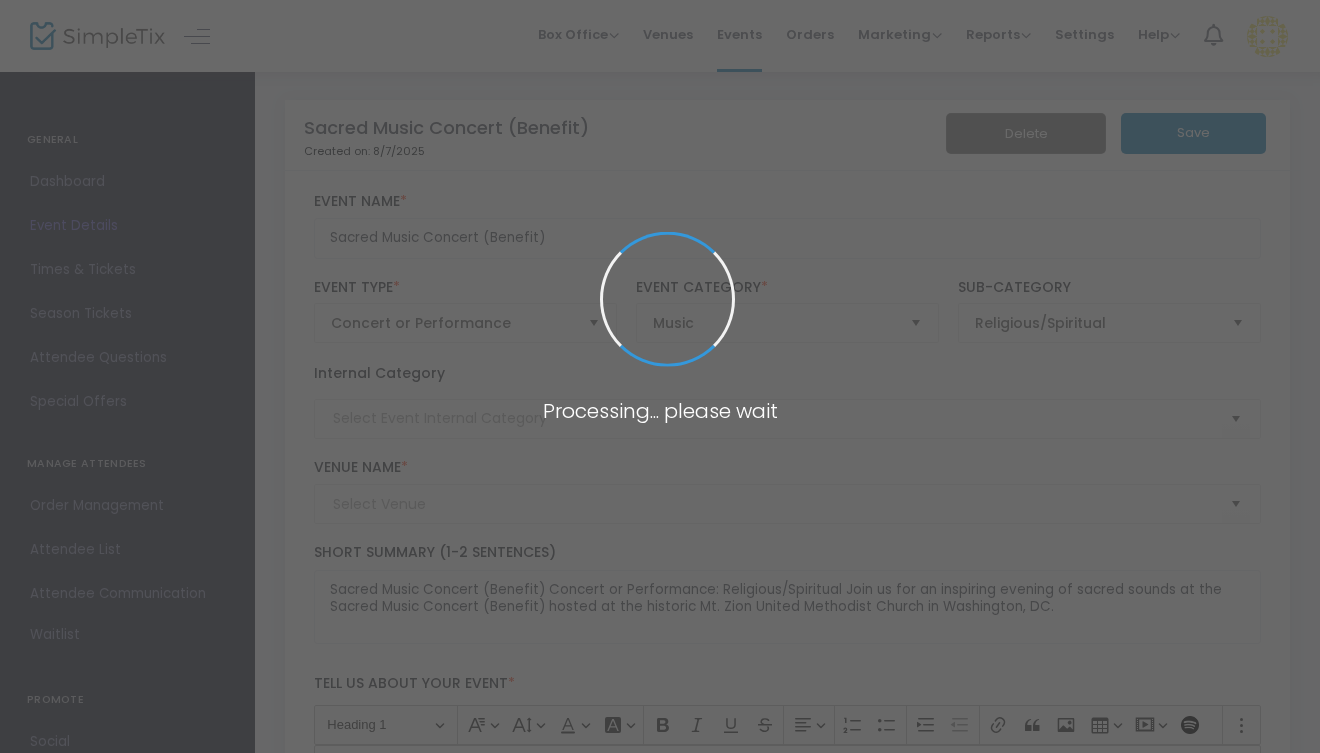 type on "Mt. Zion United Methodist Church" 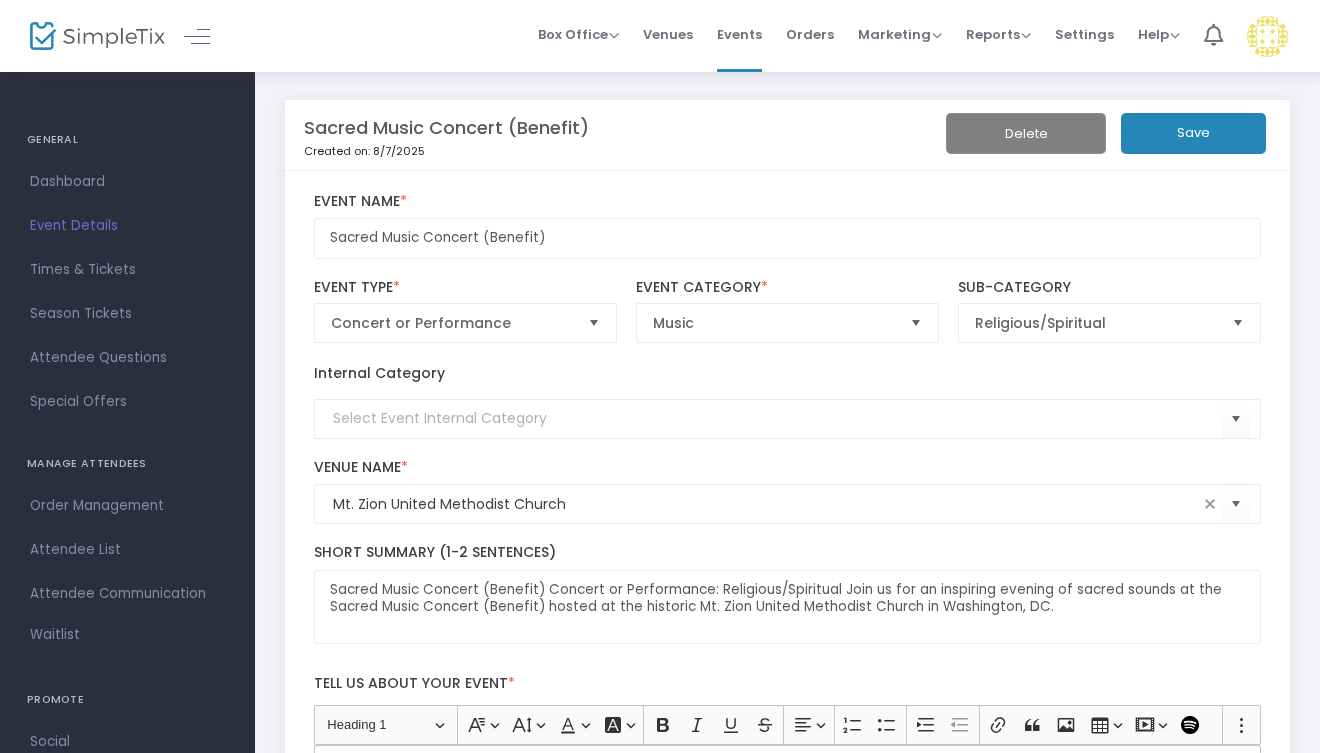 click on "Delete" 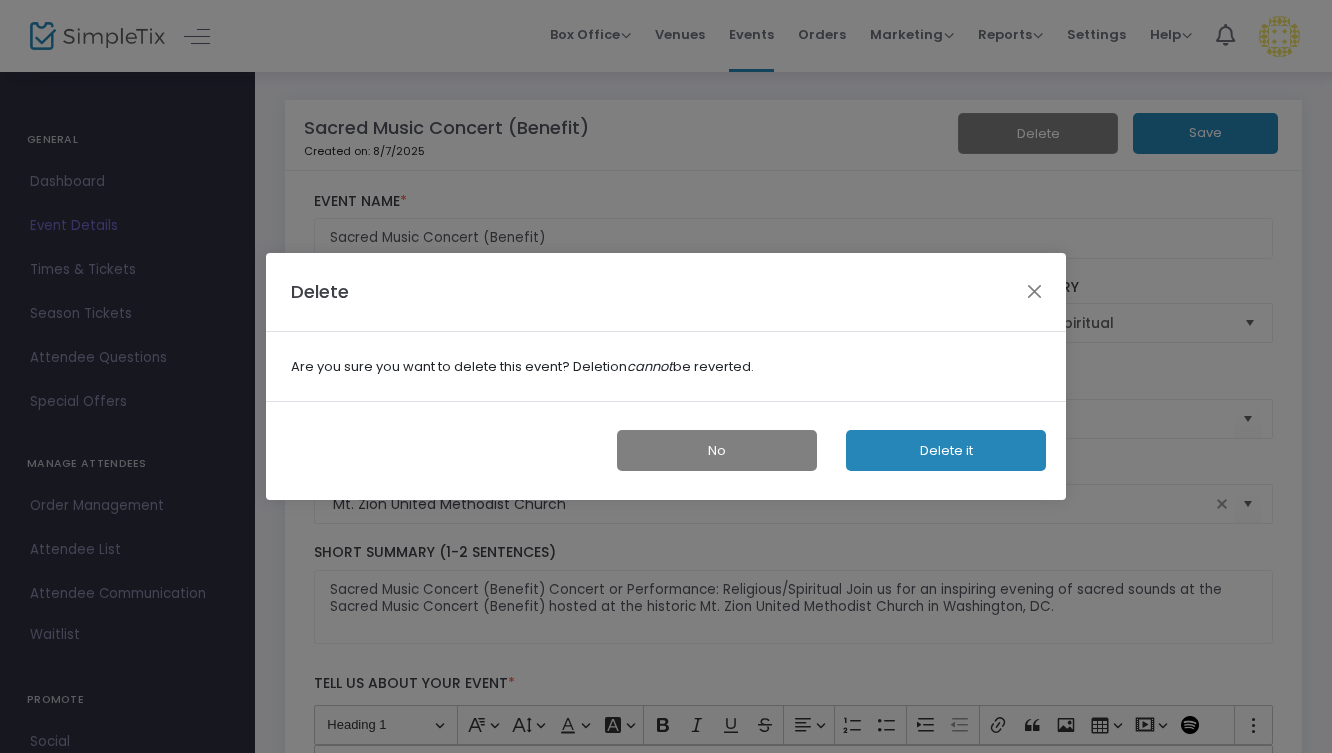 click on "Delete it" 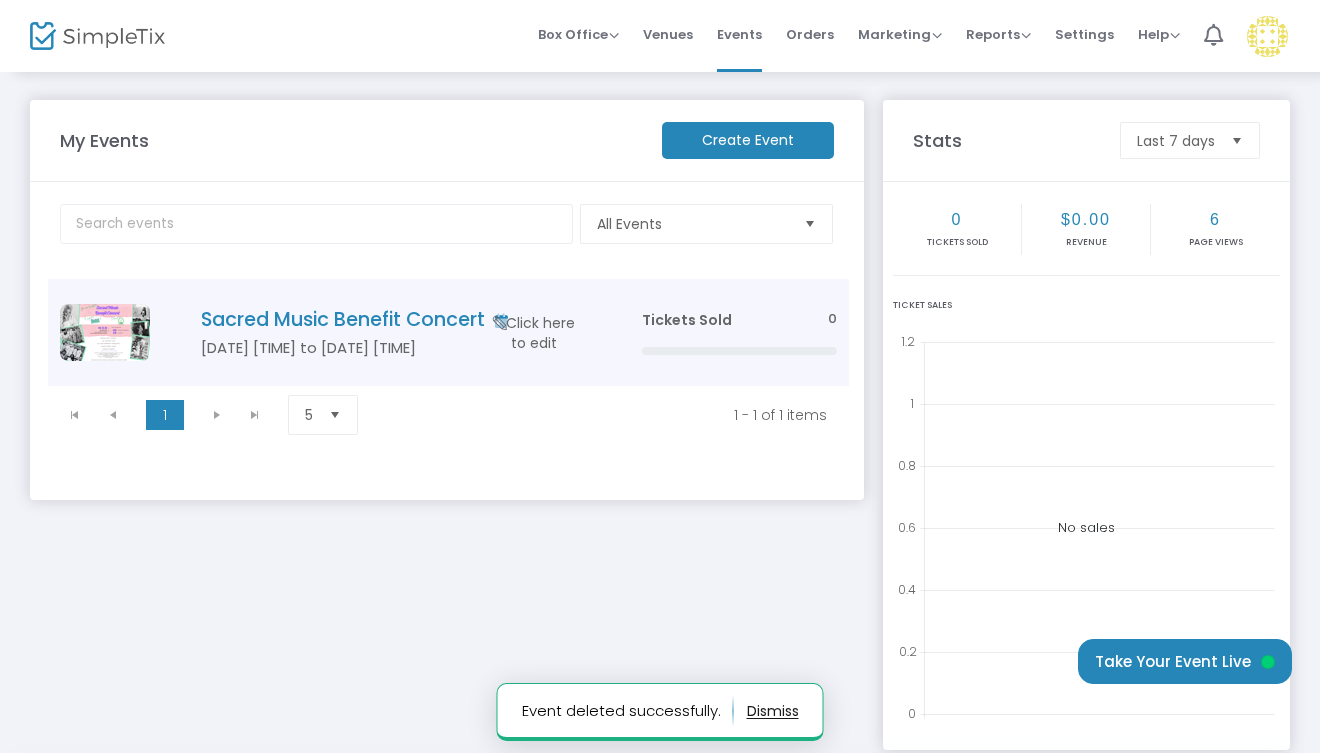 click 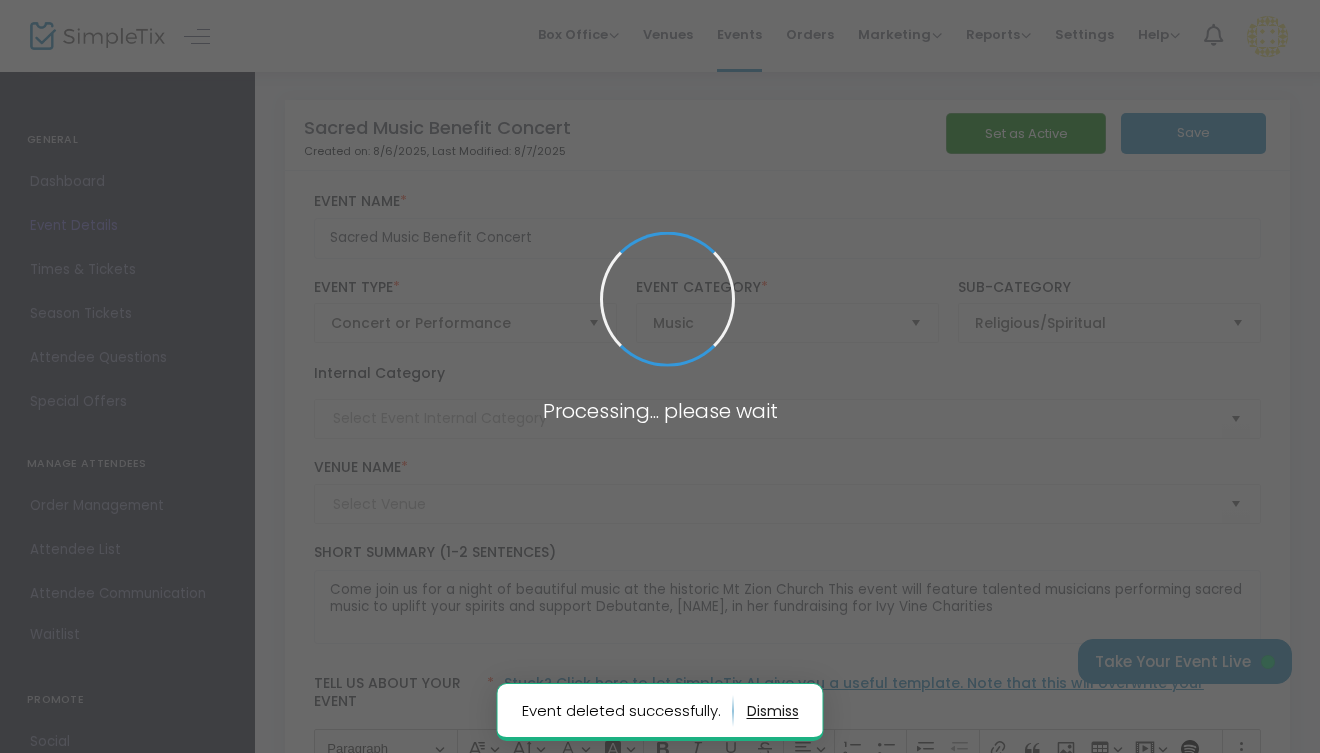 type on "Mt. Zion United Methodist Church" 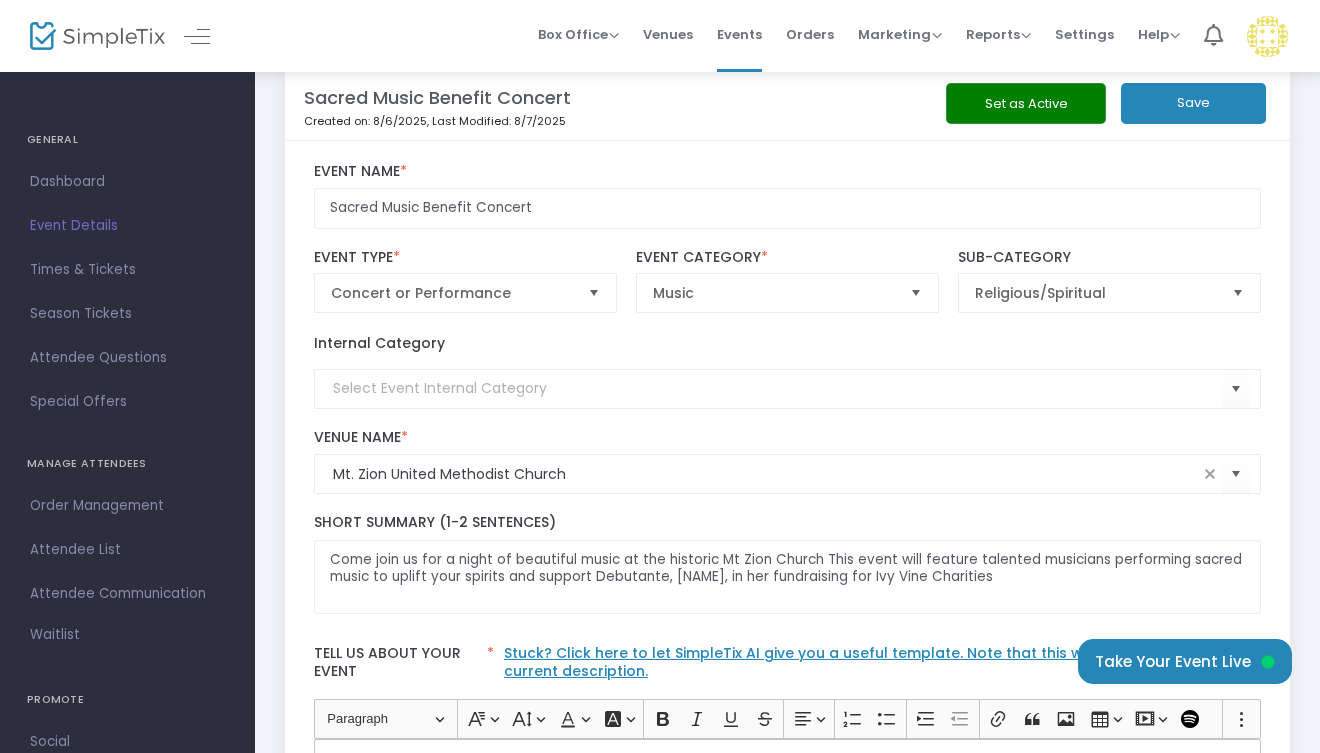 scroll, scrollTop: 0, scrollLeft: 0, axis: both 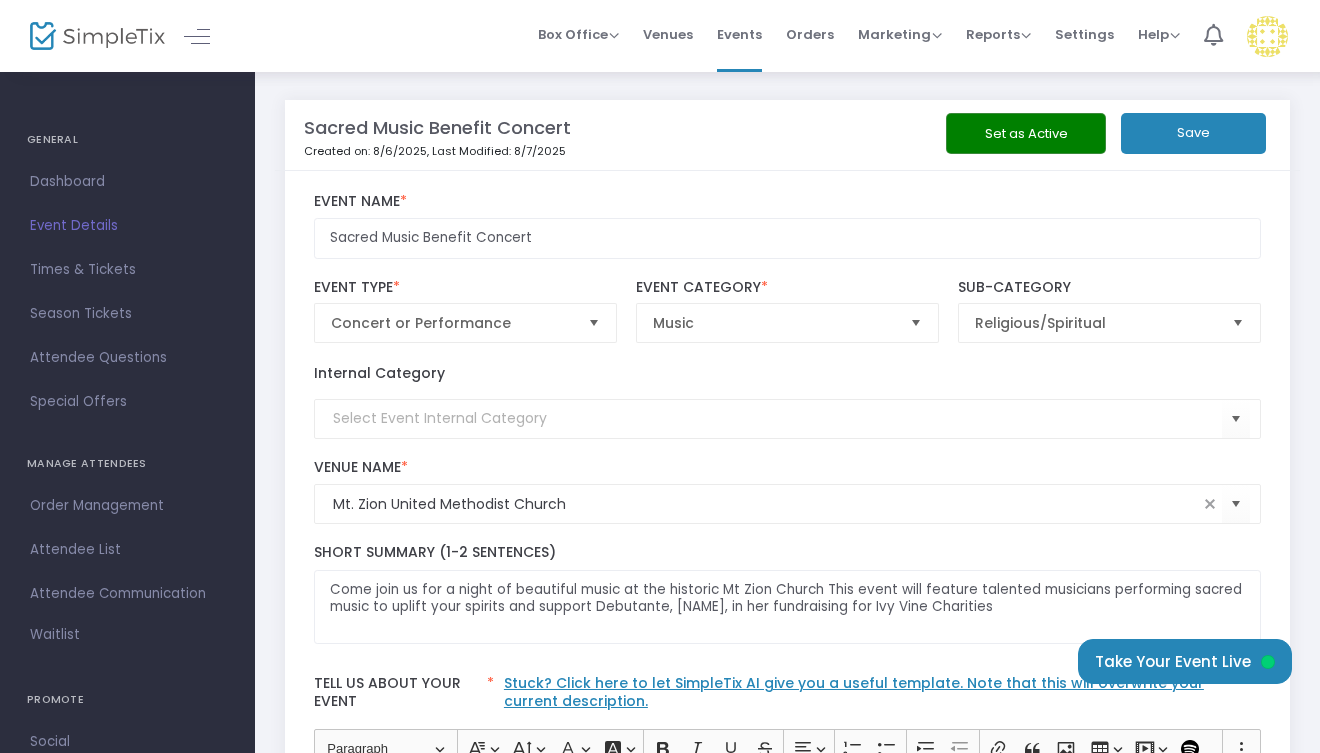 click at bounding box center [1267, 36] 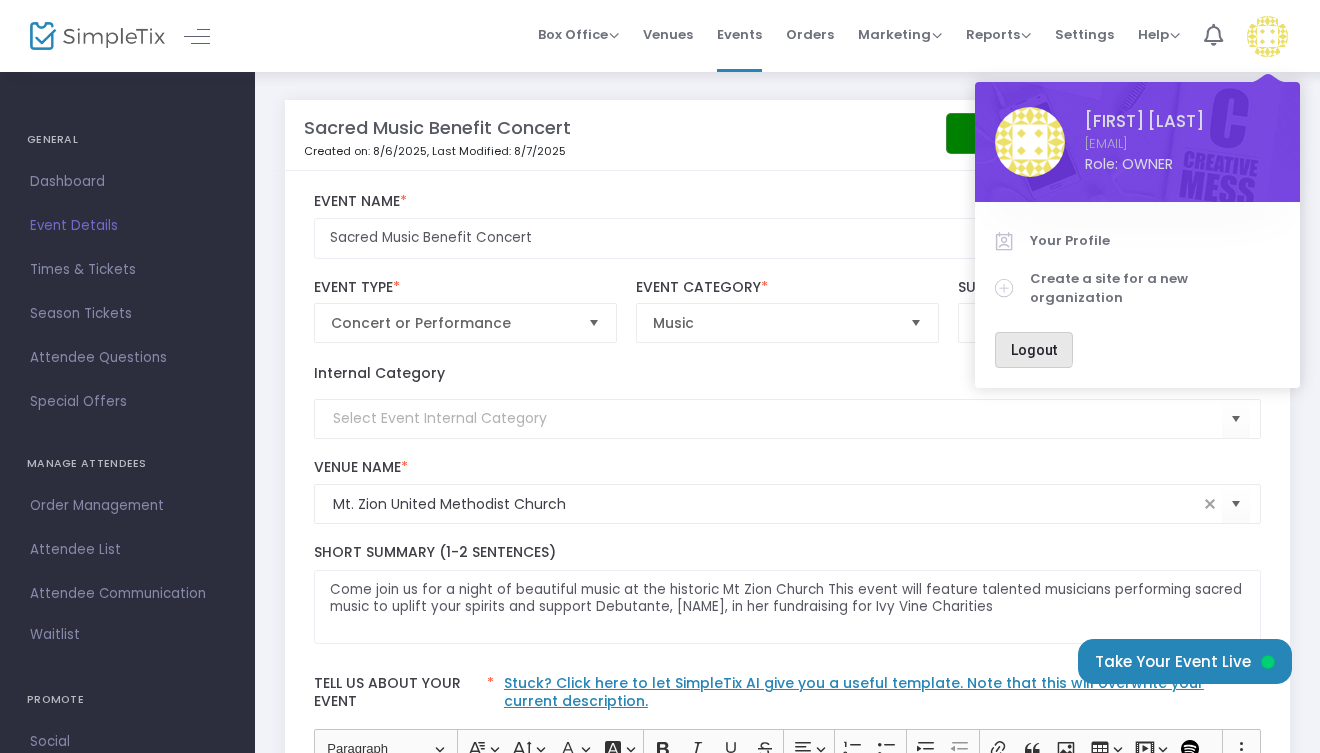 click on "Logout" at bounding box center (1034, 350) 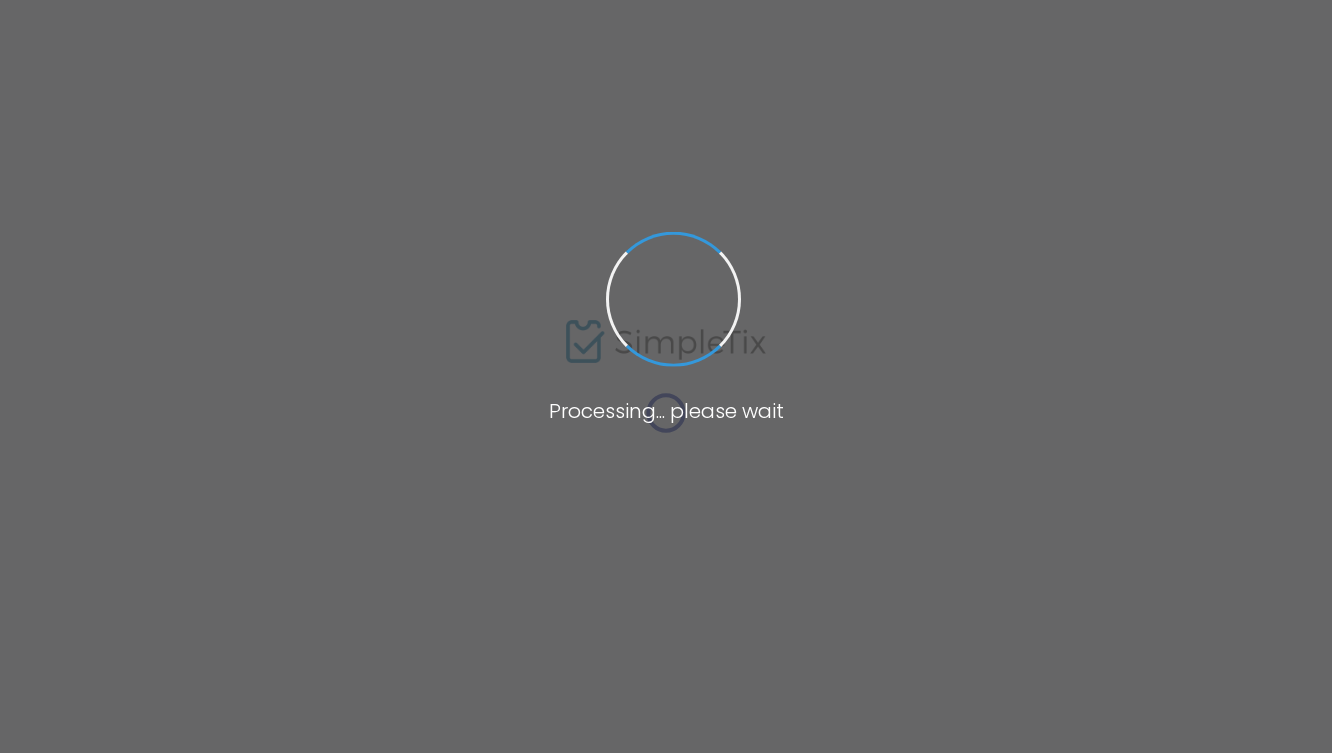 scroll, scrollTop: 0, scrollLeft: 0, axis: both 